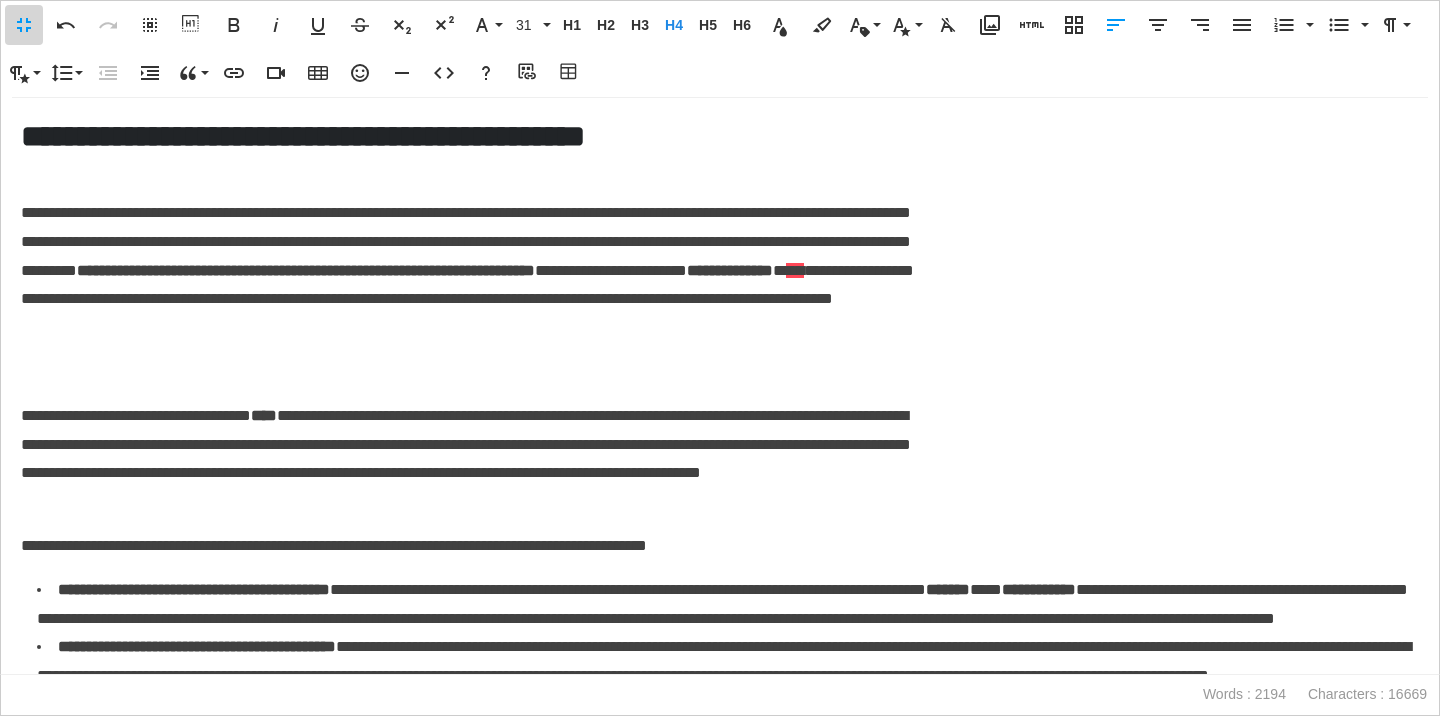 scroll, scrollTop: 0, scrollLeft: 0, axis: both 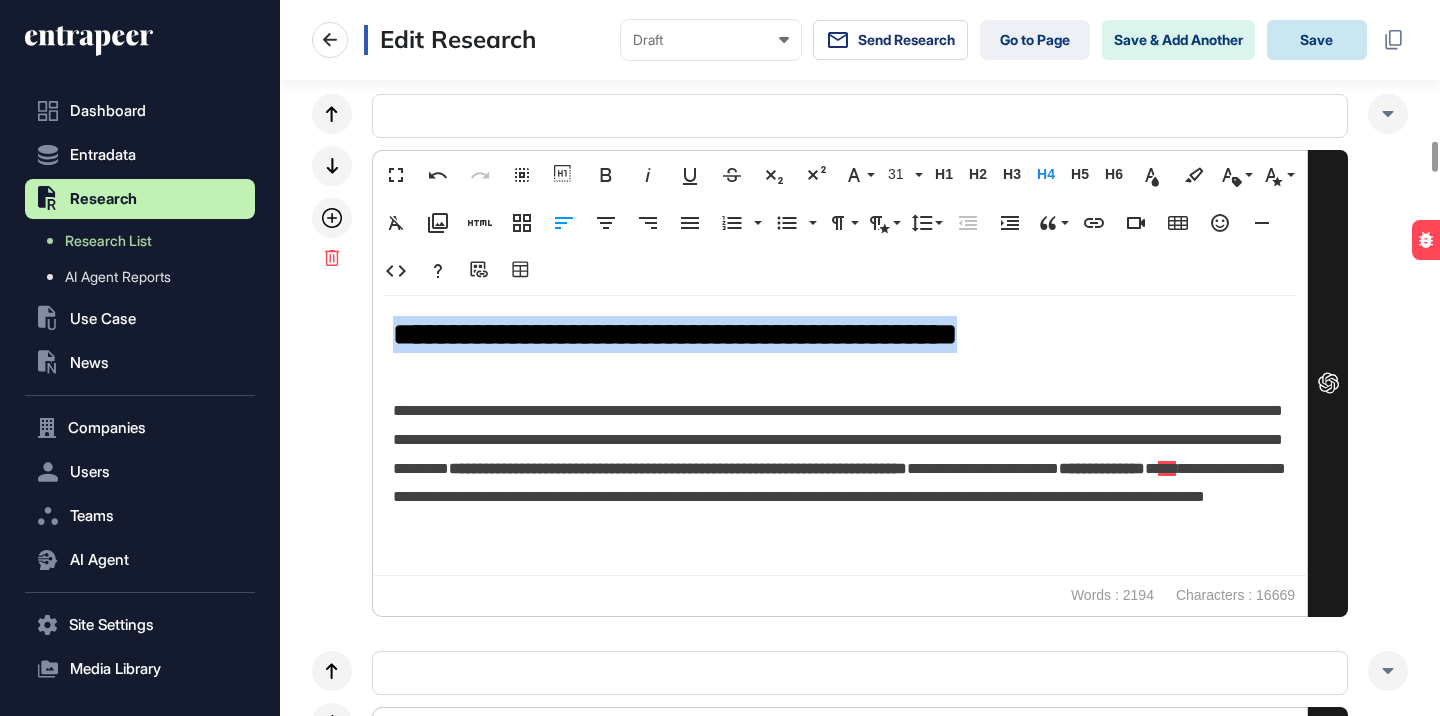 click on "Save" 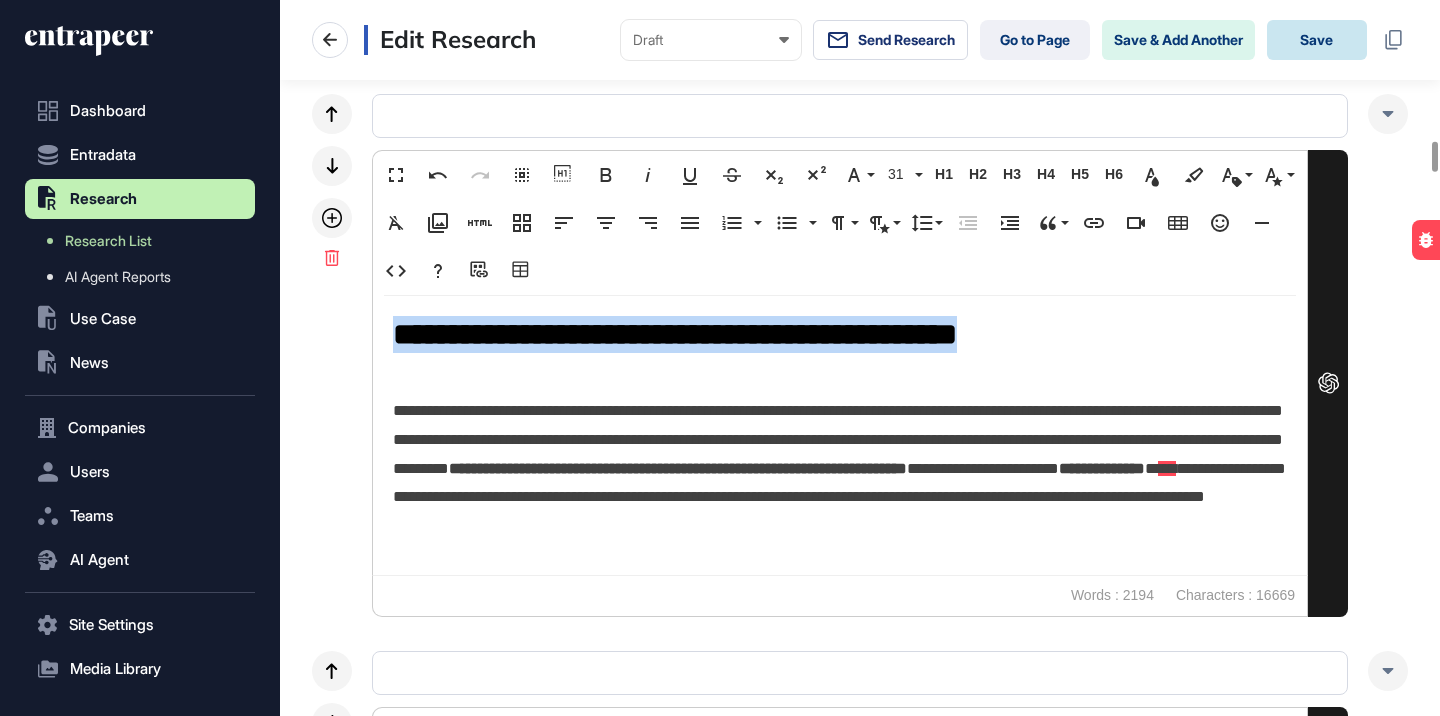 click on "Save" 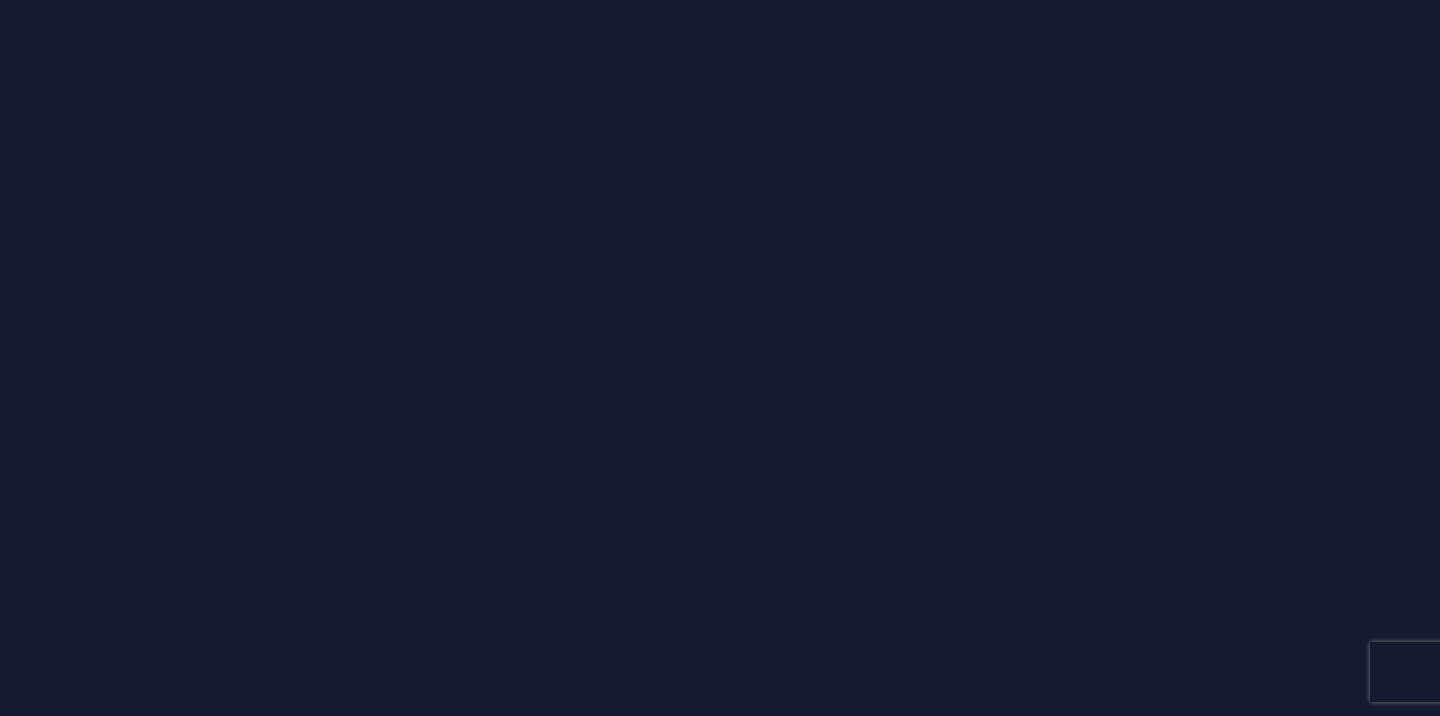 scroll, scrollTop: 0, scrollLeft: 0, axis: both 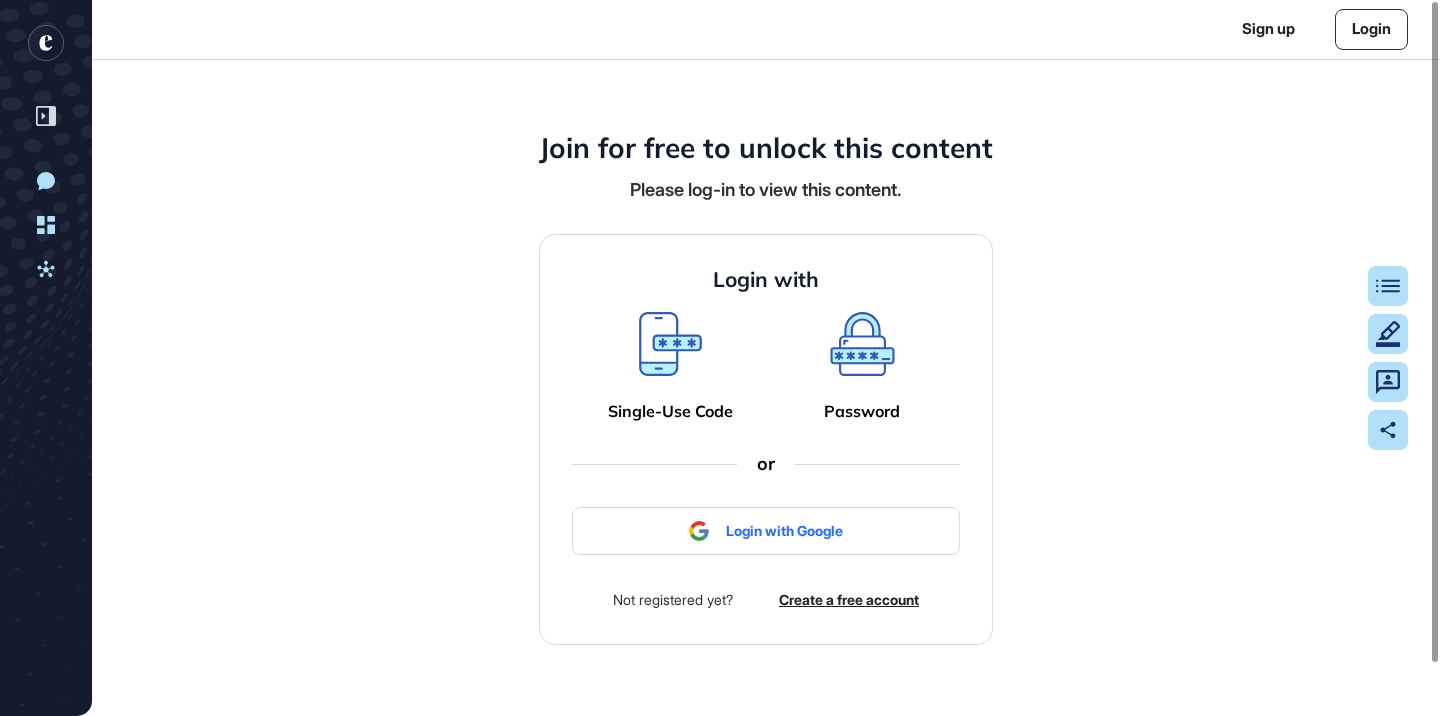 click at bounding box center (766, 517) 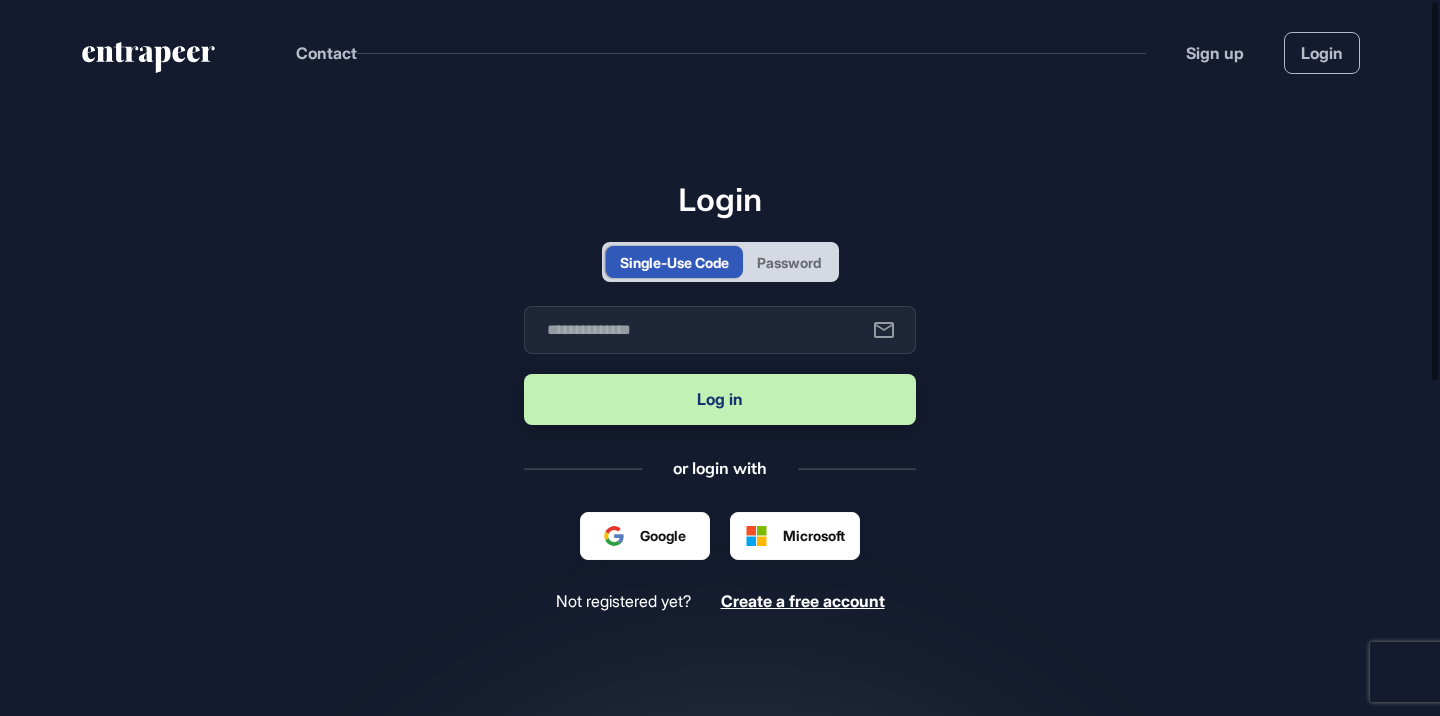 scroll, scrollTop: 716, scrollLeft: 1440, axis: both 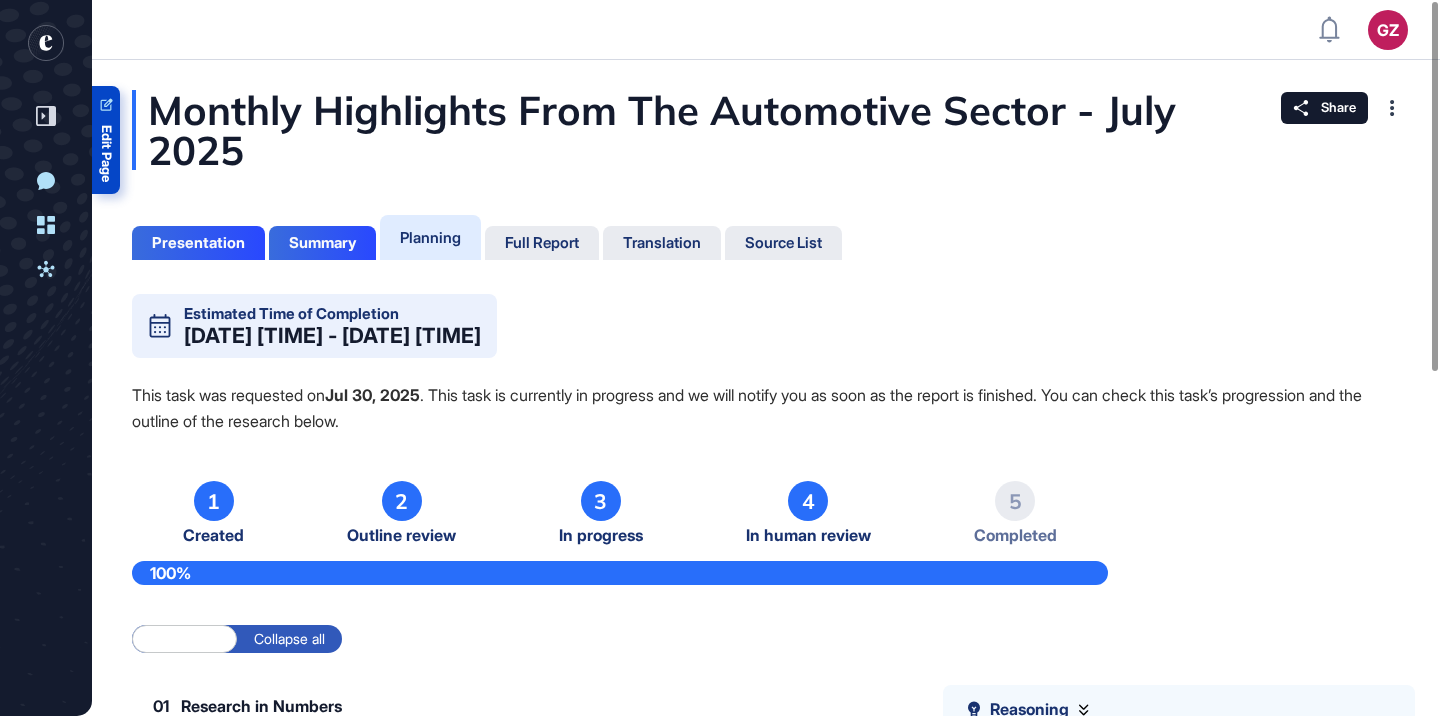click on "Edit Page" at bounding box center (106, 153) 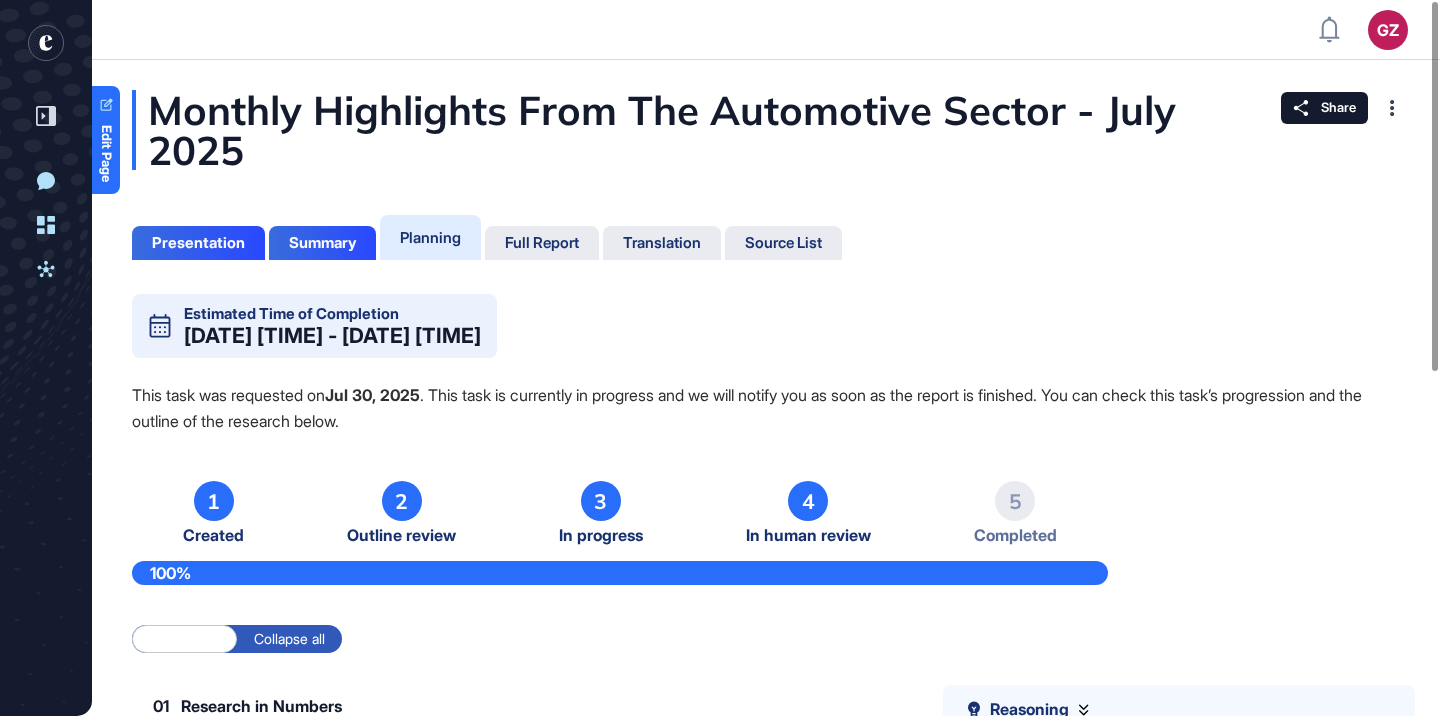 click on "Monthly Highlights From The Automotive Sector - July 2025" at bounding box center (766, 130) 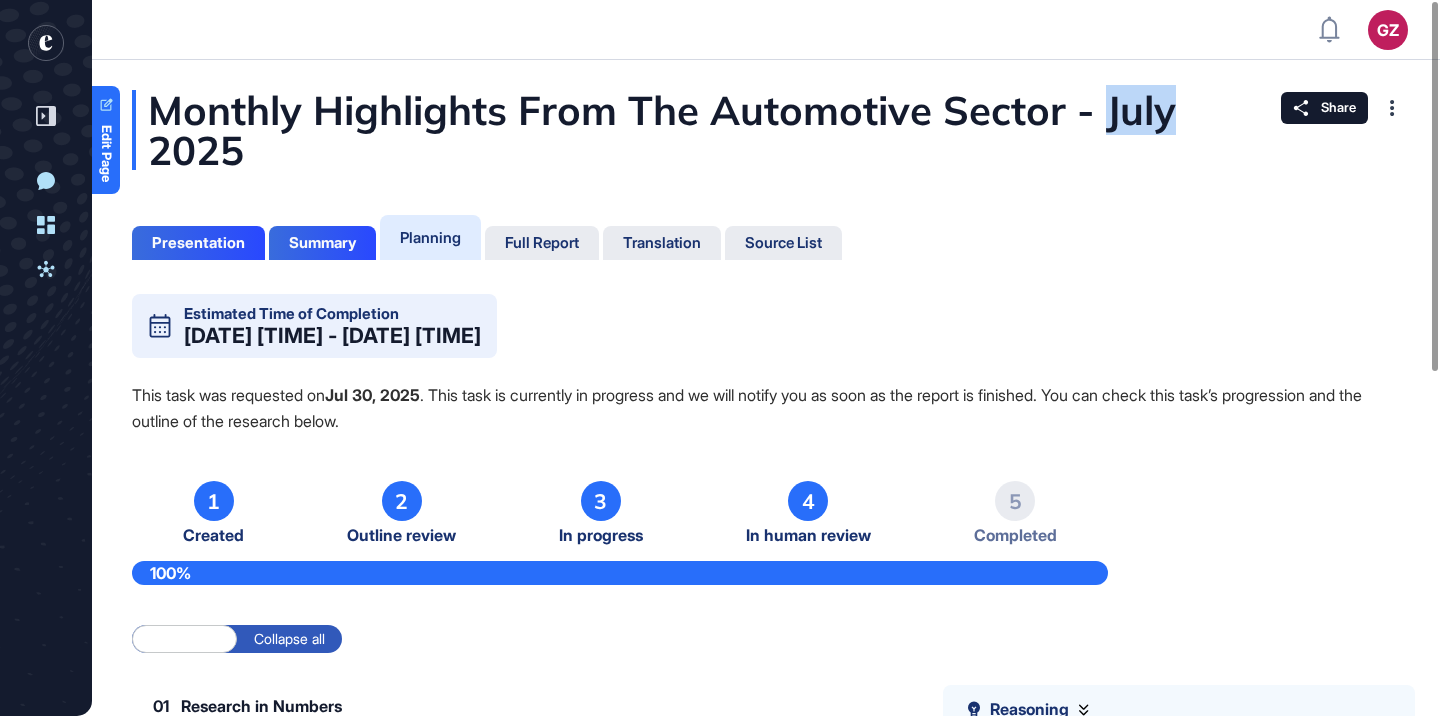 click on "Monthly Highlights From The Automotive Sector - July 2025" at bounding box center (766, 130) 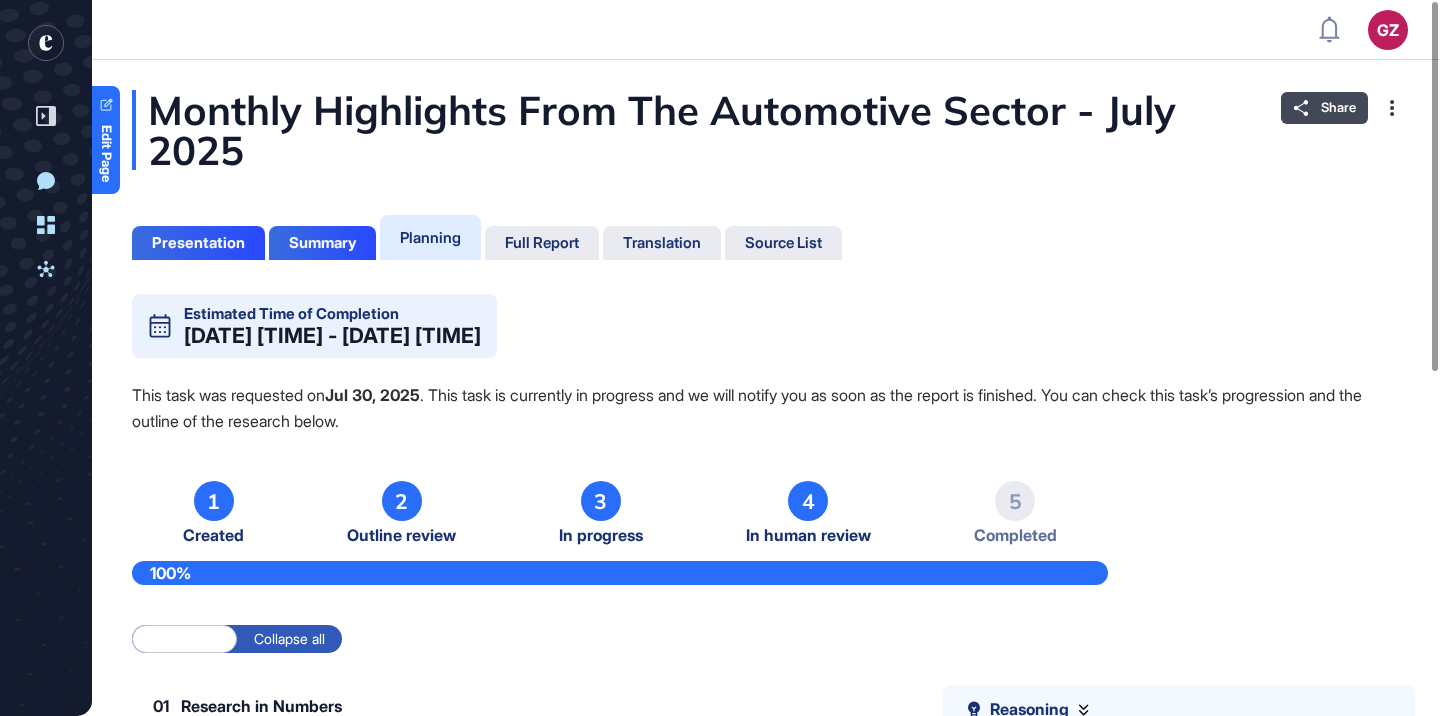 click on "Share" at bounding box center [1324, 108] 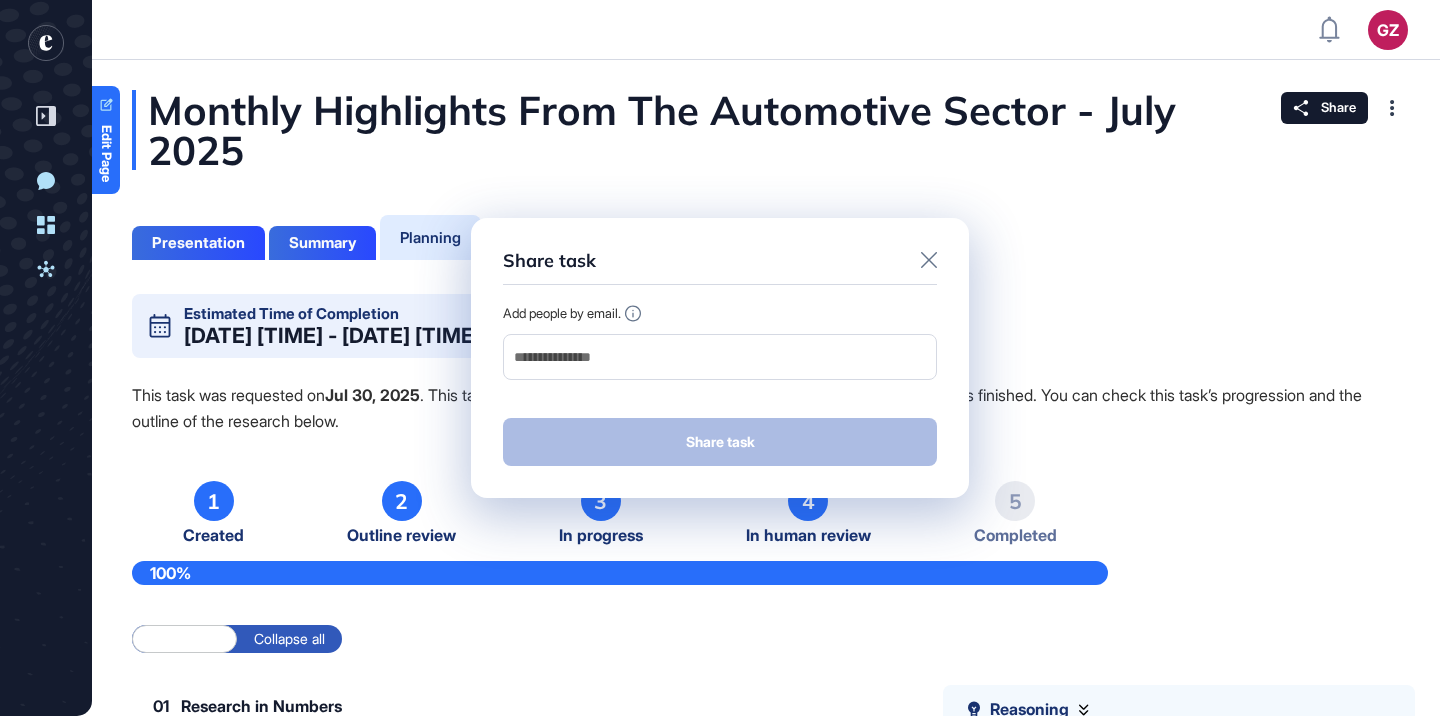 click 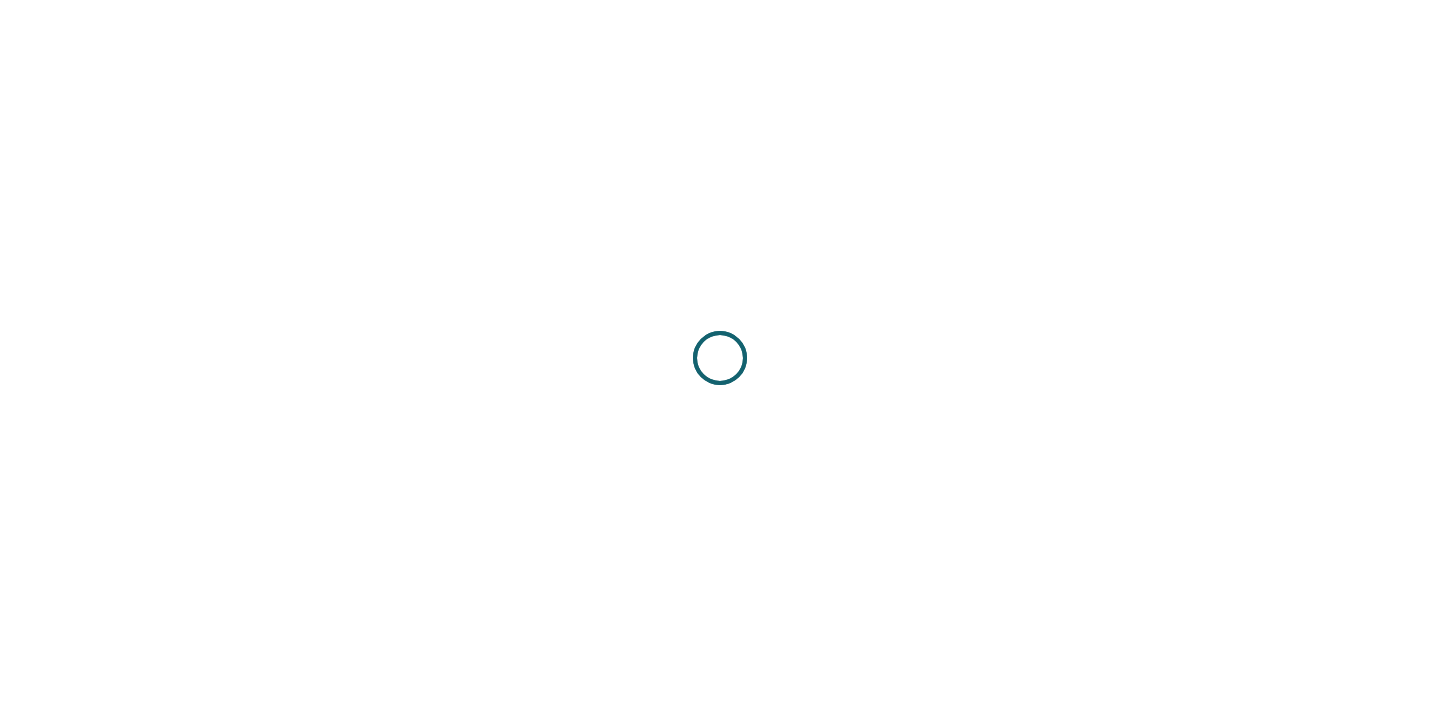 scroll, scrollTop: 0, scrollLeft: 0, axis: both 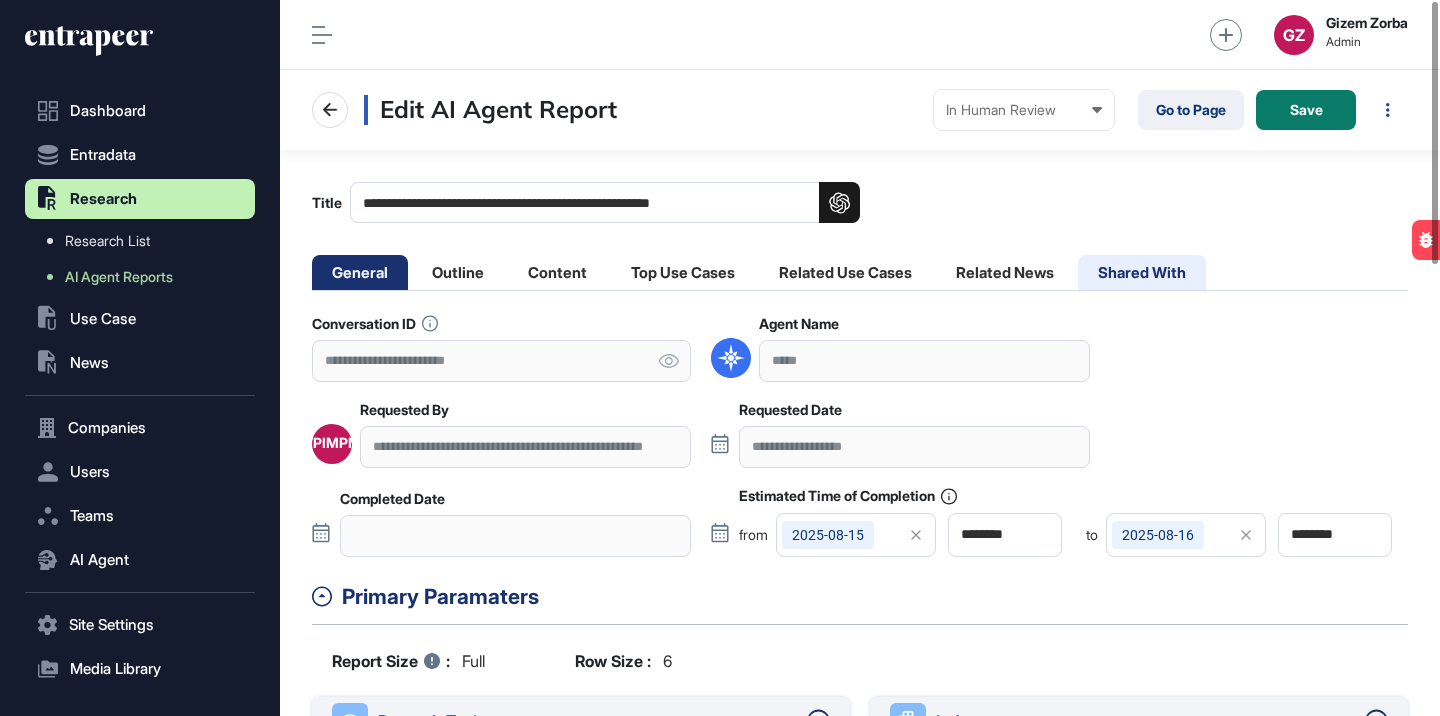 click on "Shared With" 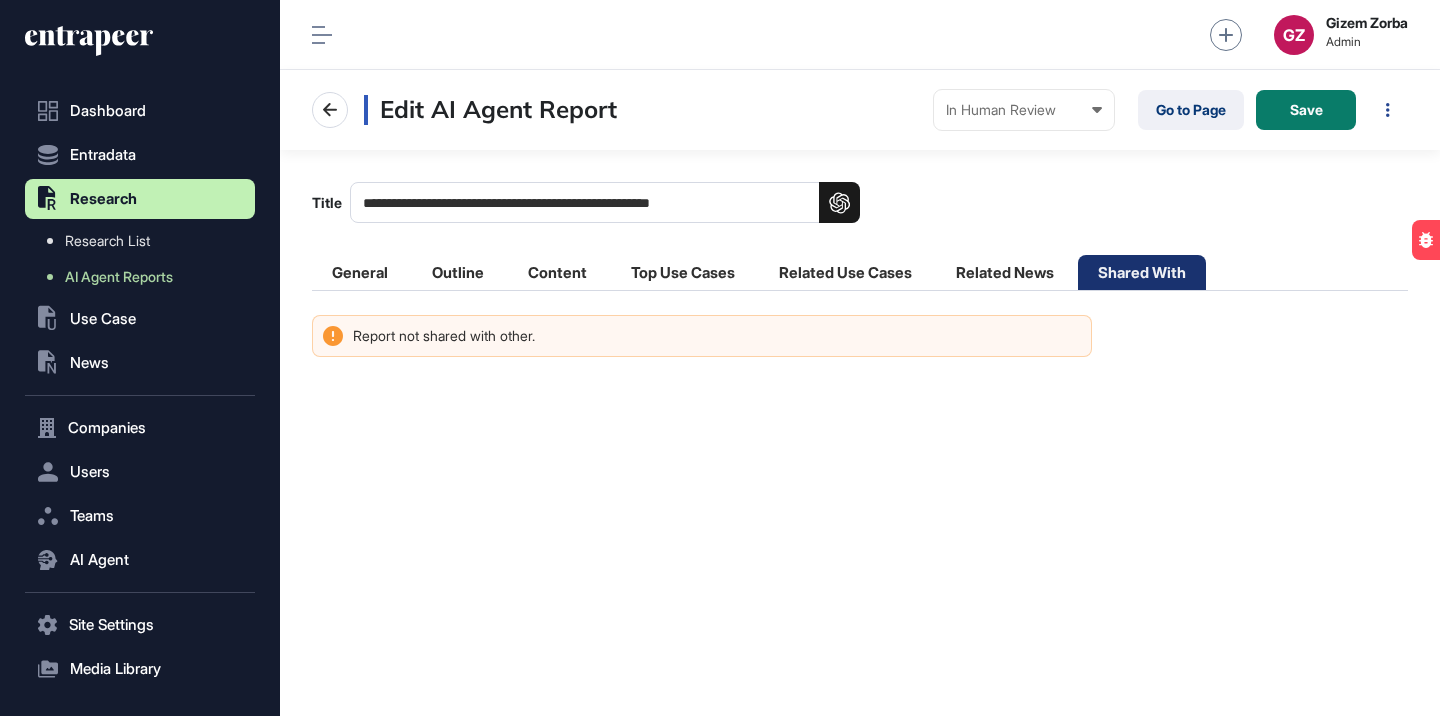 click on "Report not shared with other." at bounding box center [702, 336] 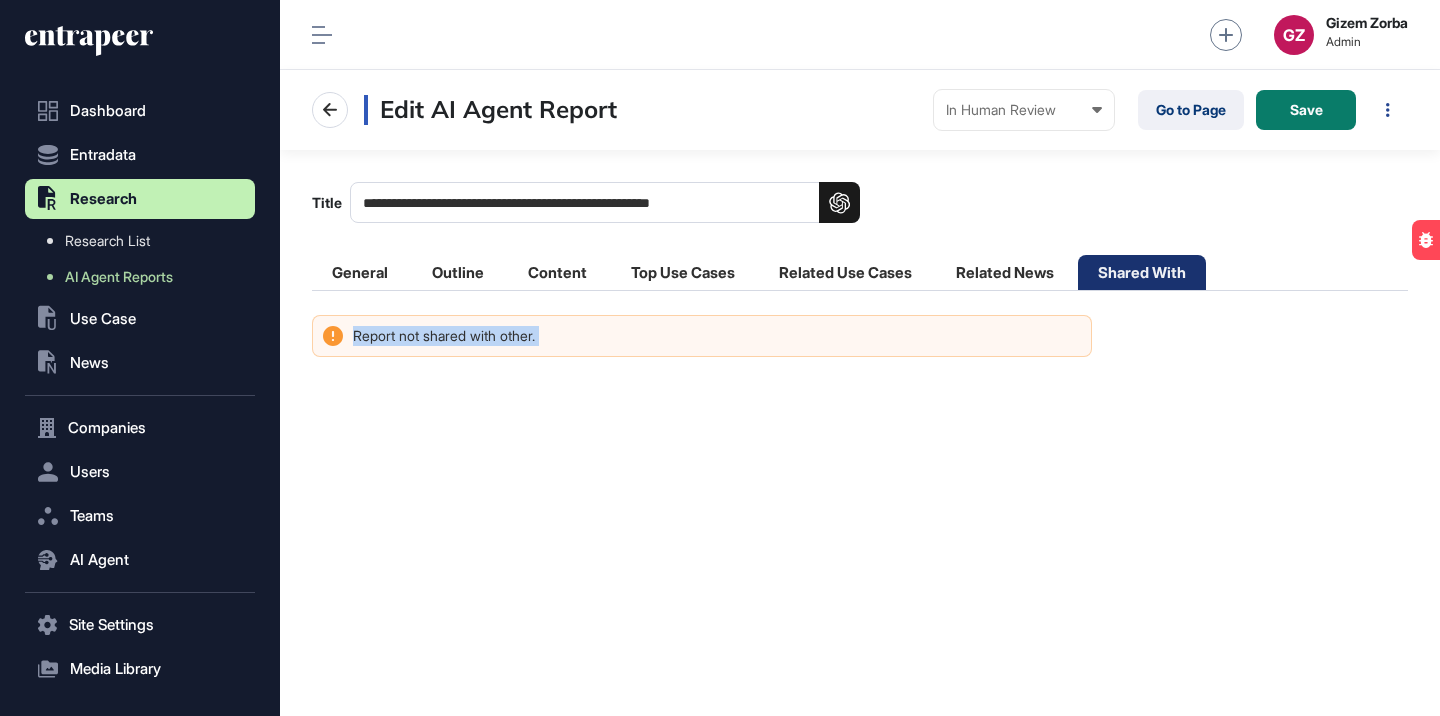 click on "Report not shared with other." at bounding box center (702, 336) 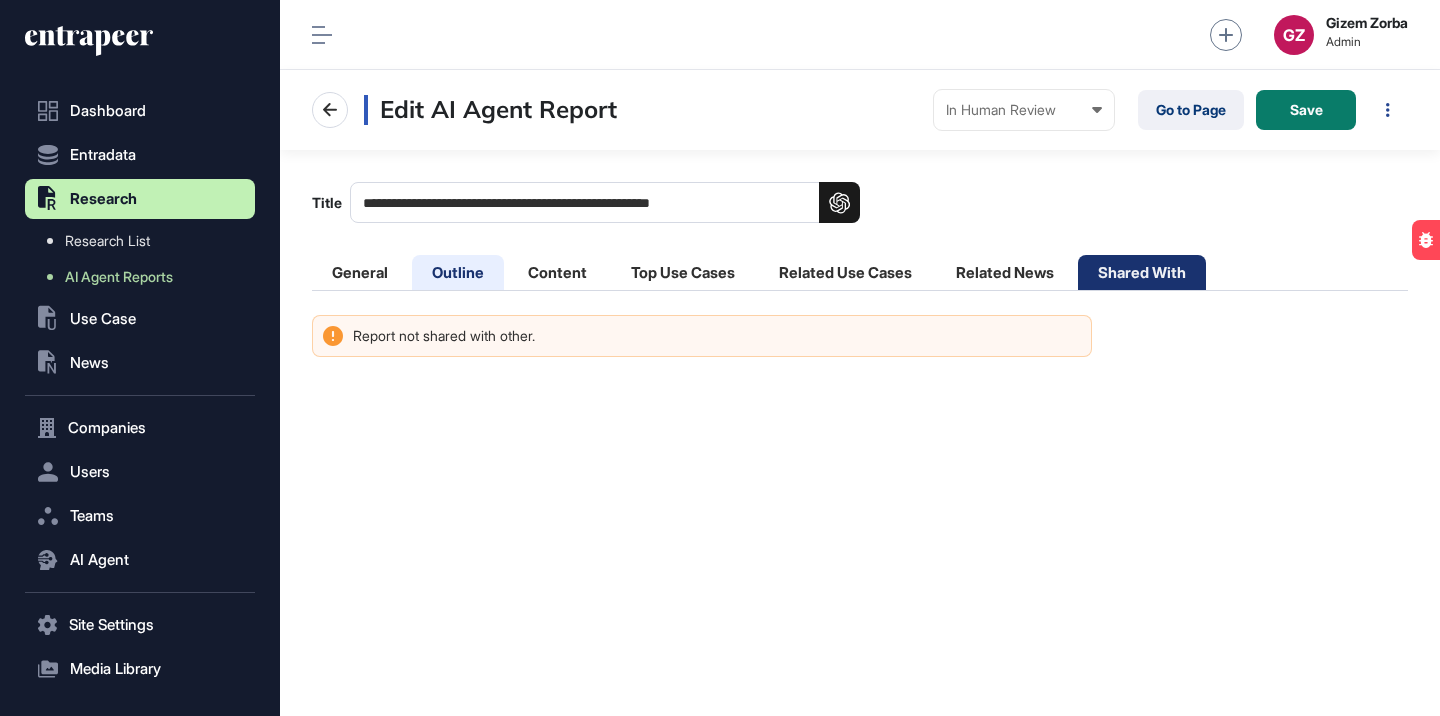 click on "Outline" 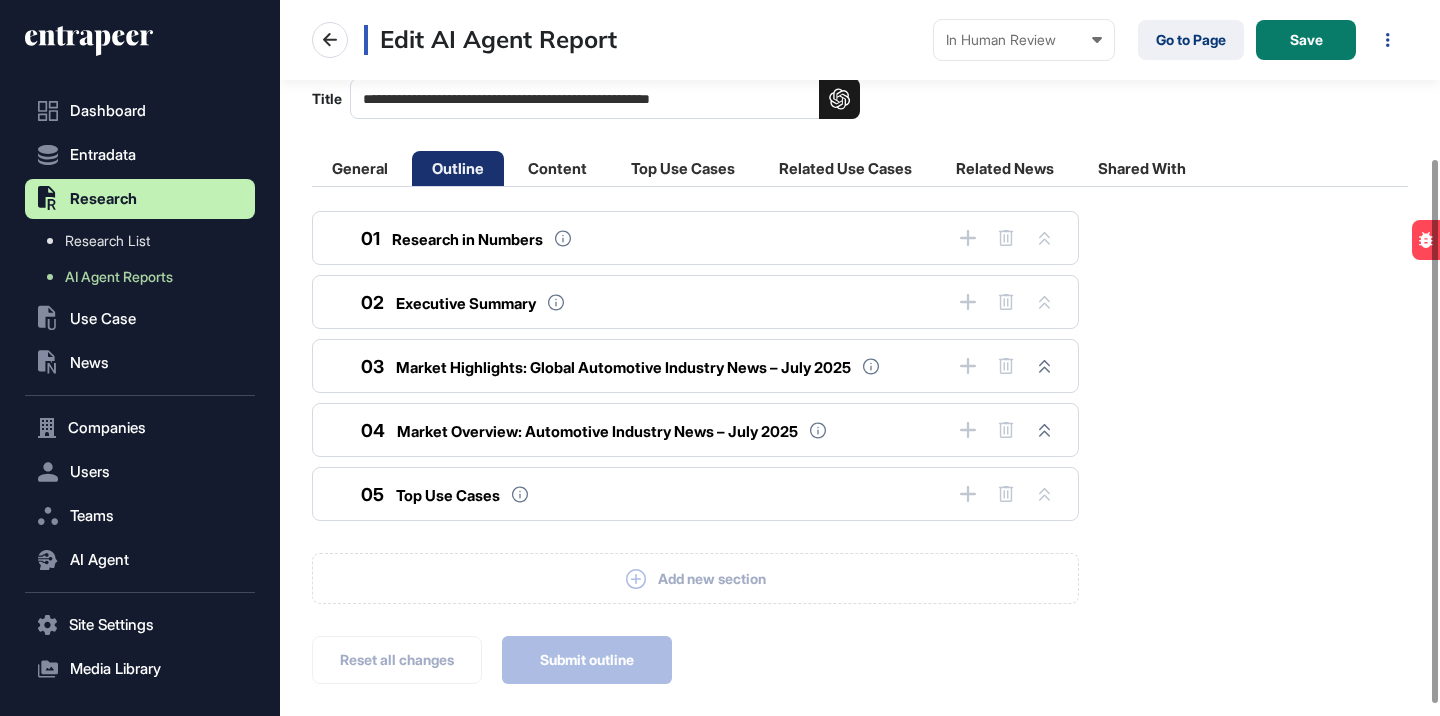 scroll, scrollTop: 0, scrollLeft: 0, axis: both 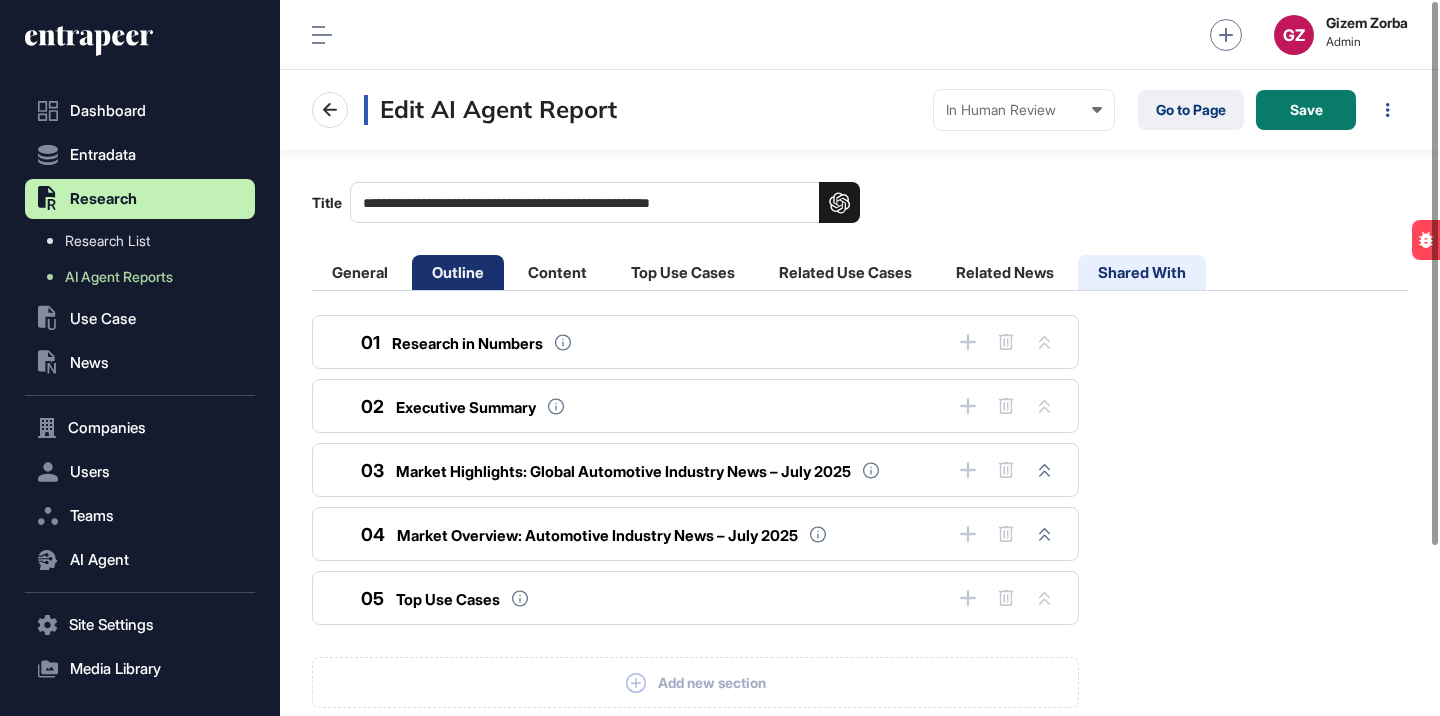 click on "Shared With" 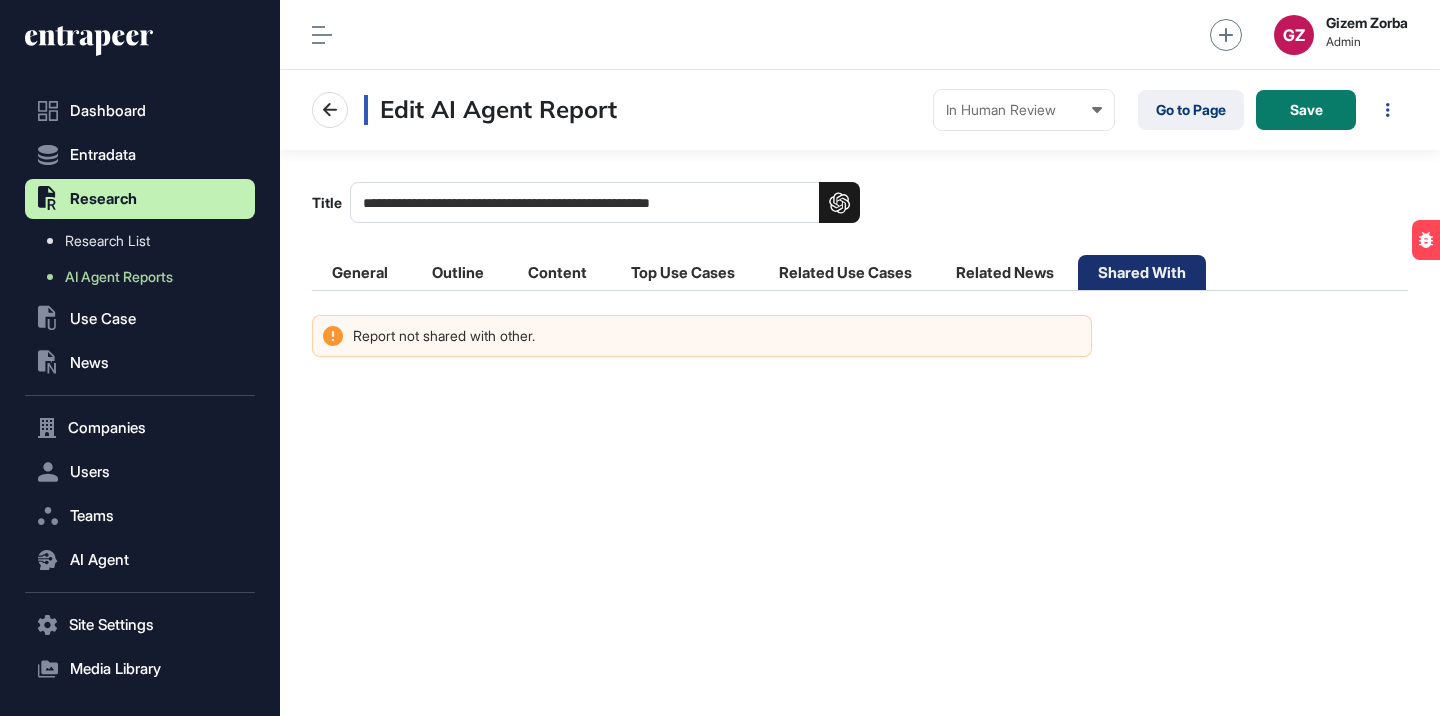 click on "Report not shared with other." at bounding box center (702, 336) 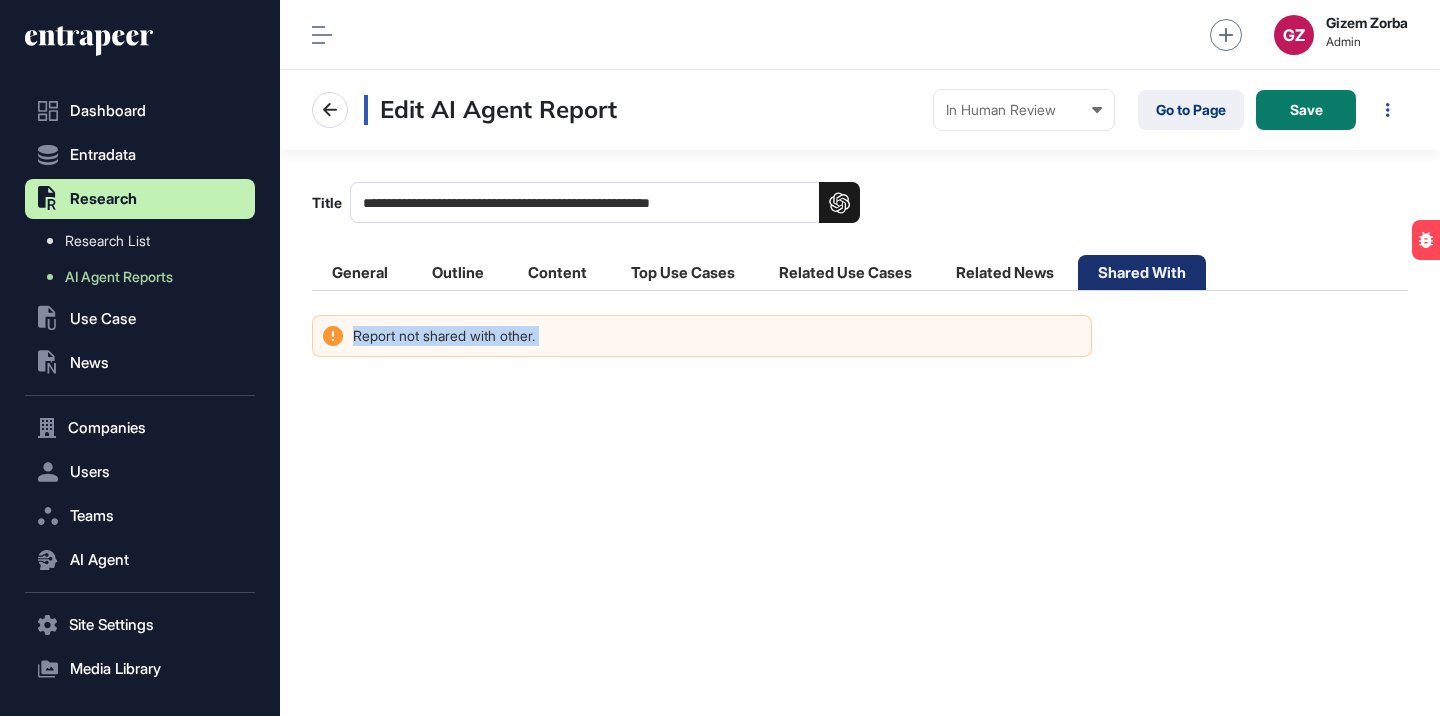 click on "Report not shared with other." at bounding box center (702, 336) 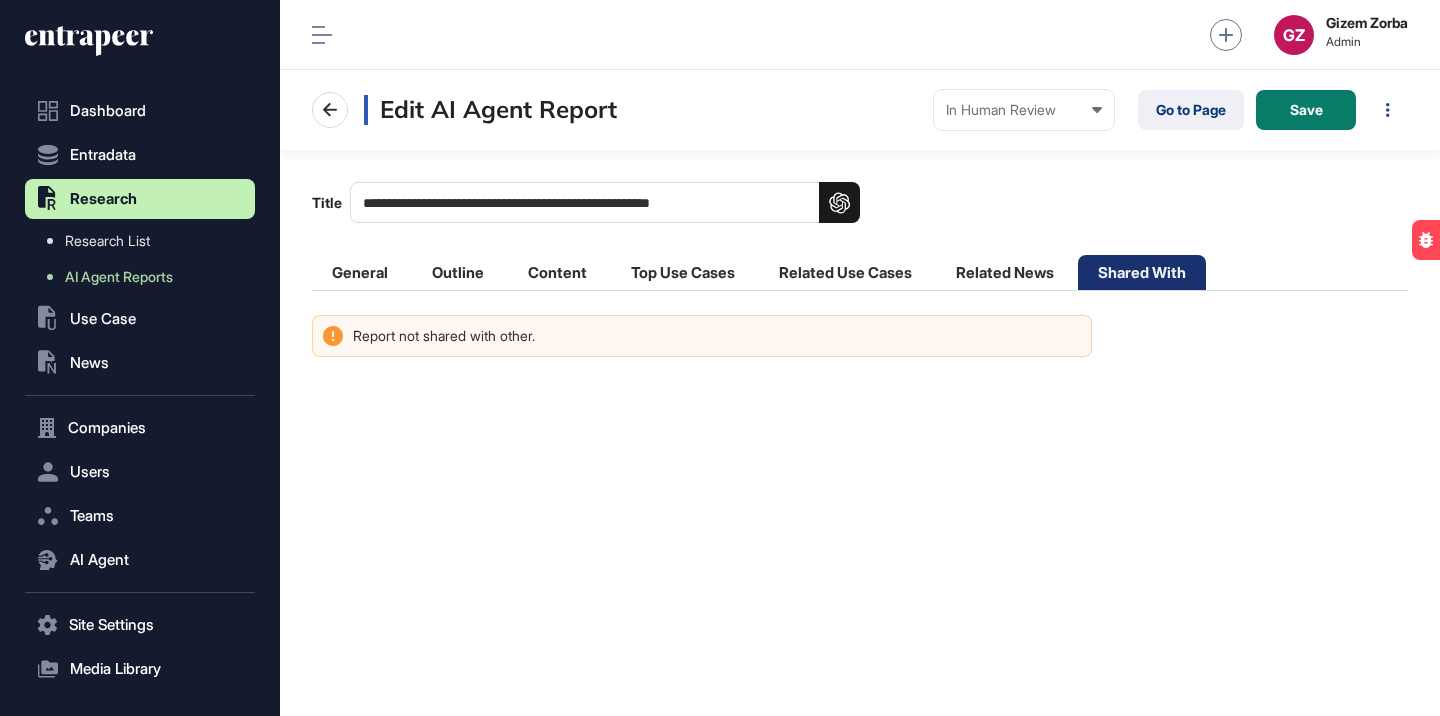 click on "**********" 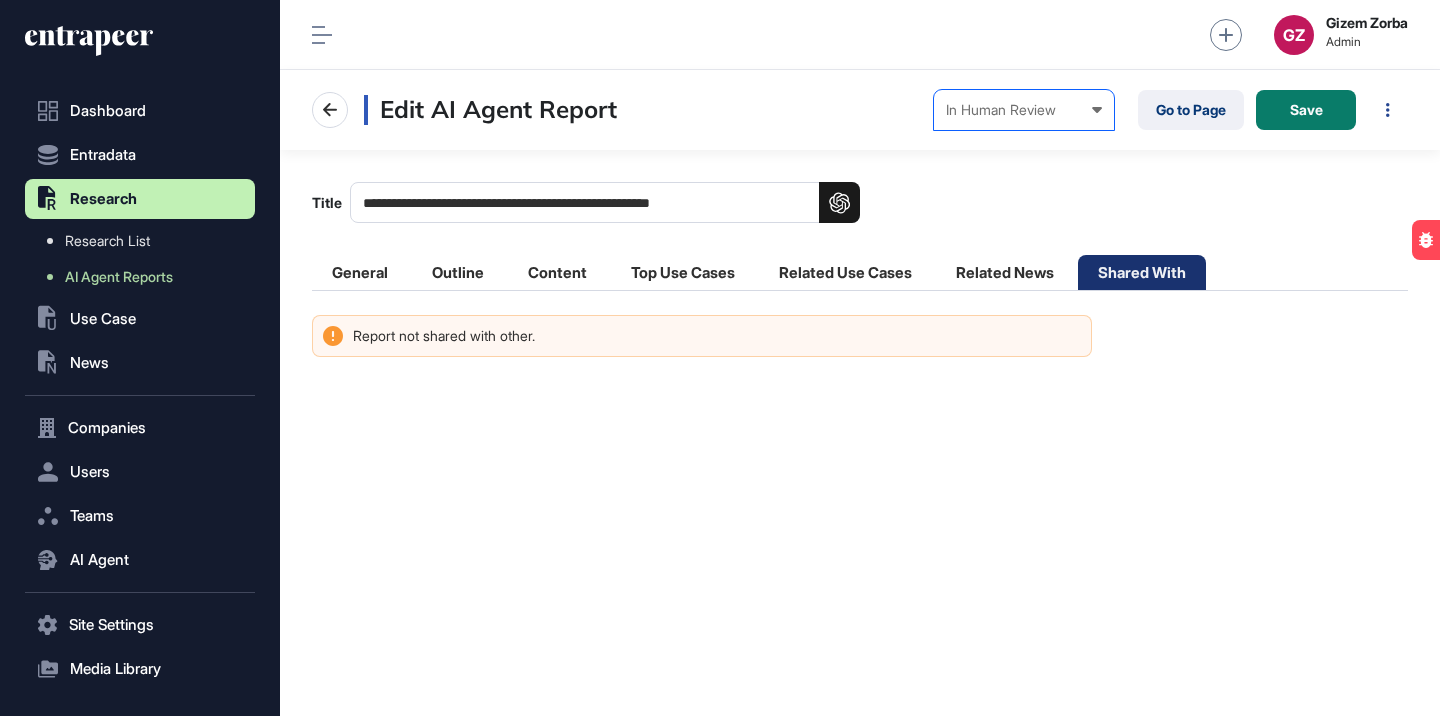 click on "In Human Review" at bounding box center (1024, 110) 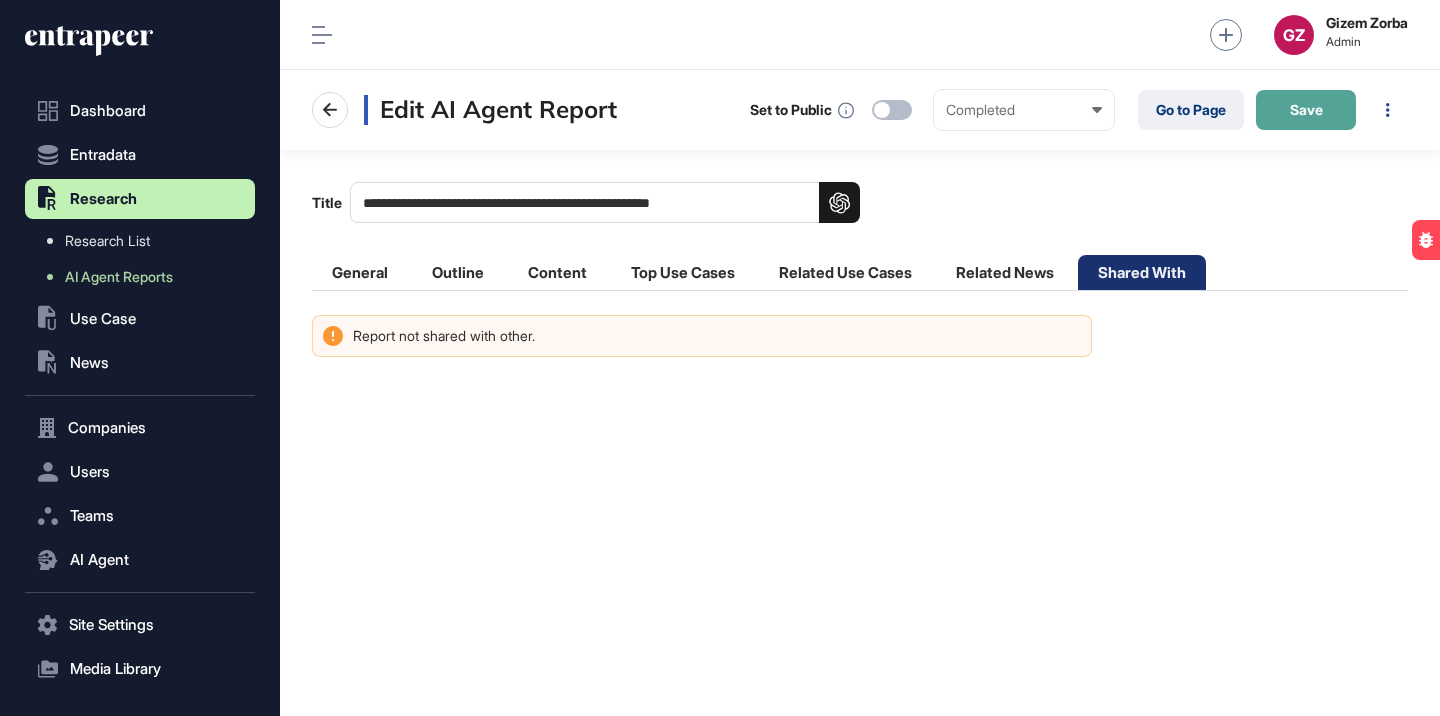 click on "Save" 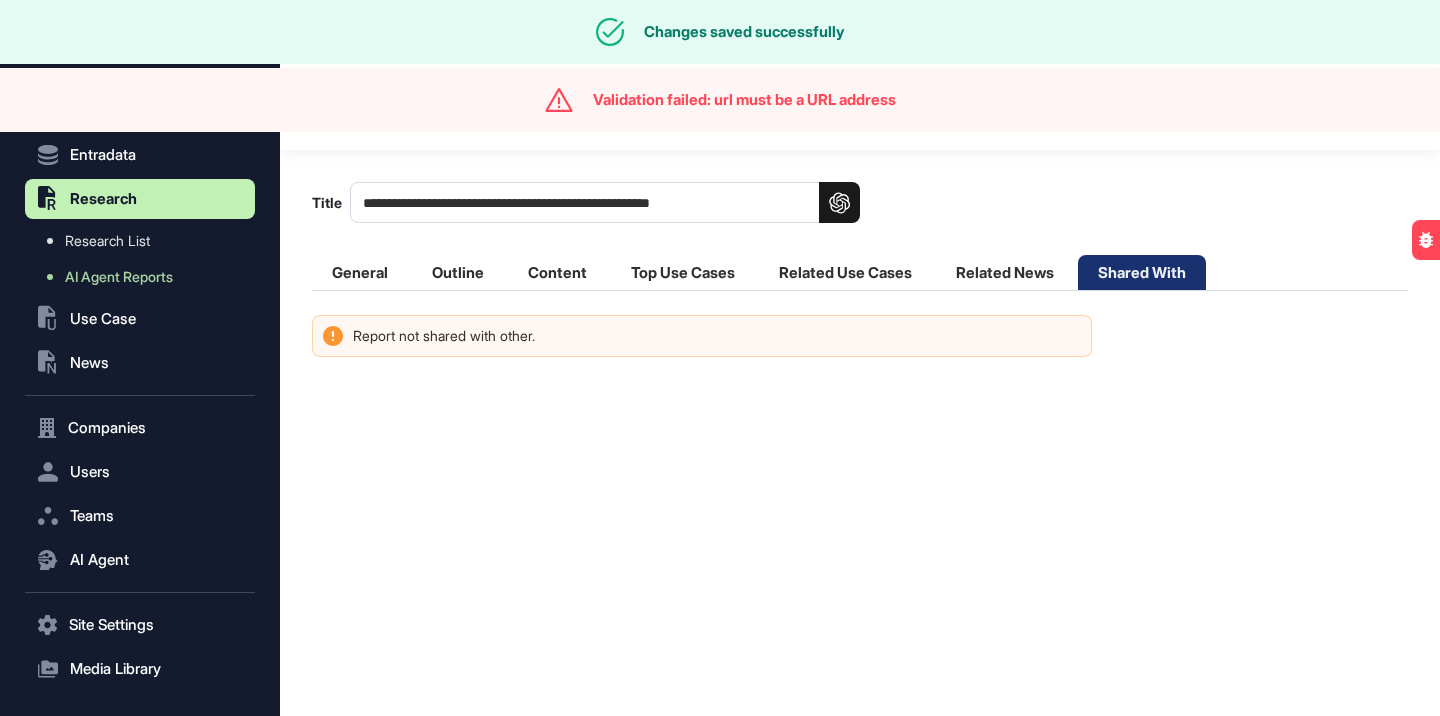 click at bounding box center (892, 110) 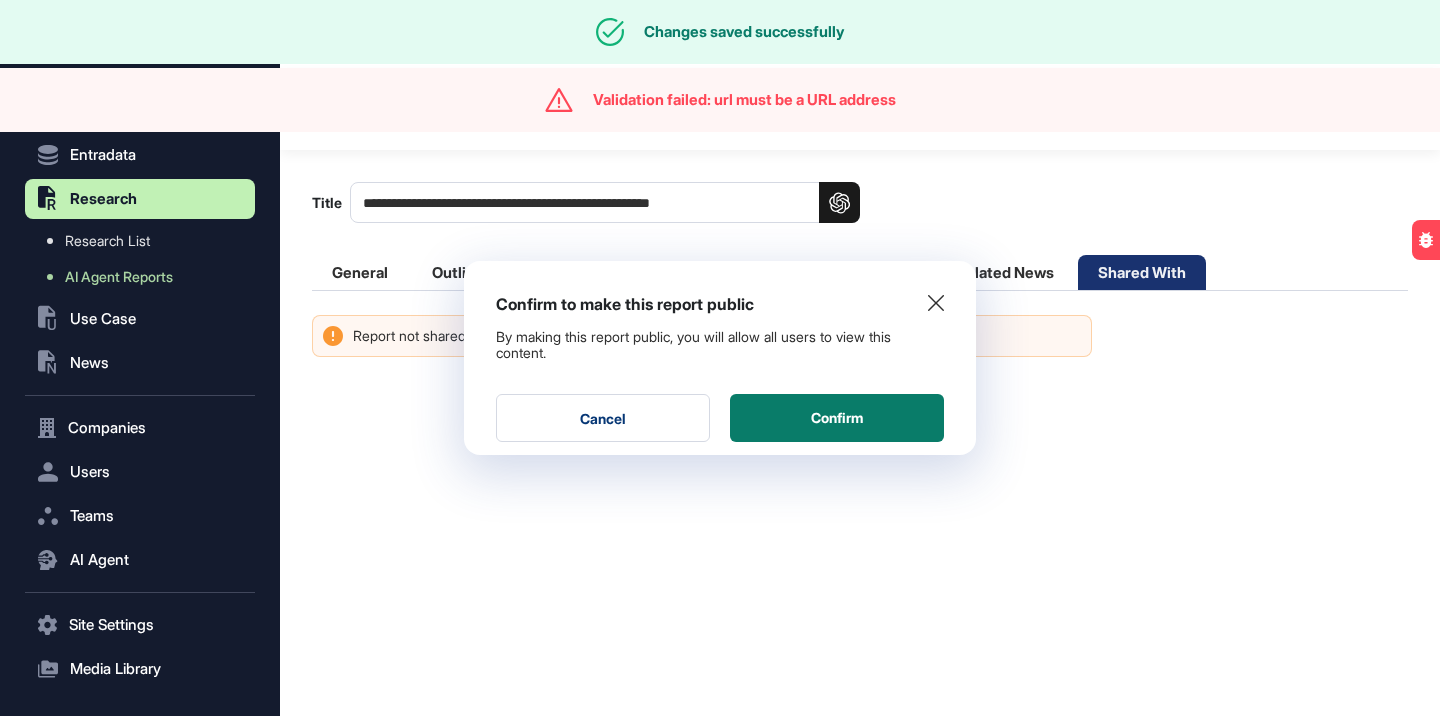 click 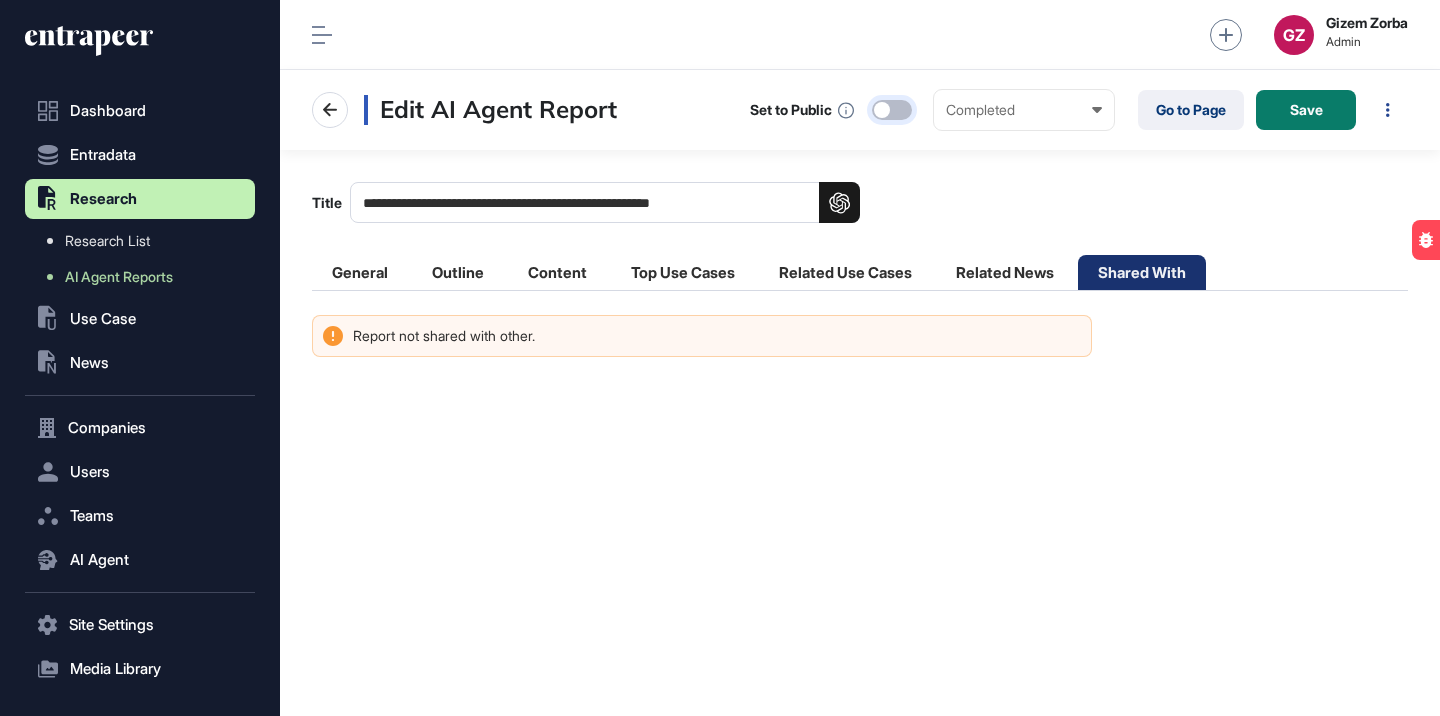 click at bounding box center [892, 110] 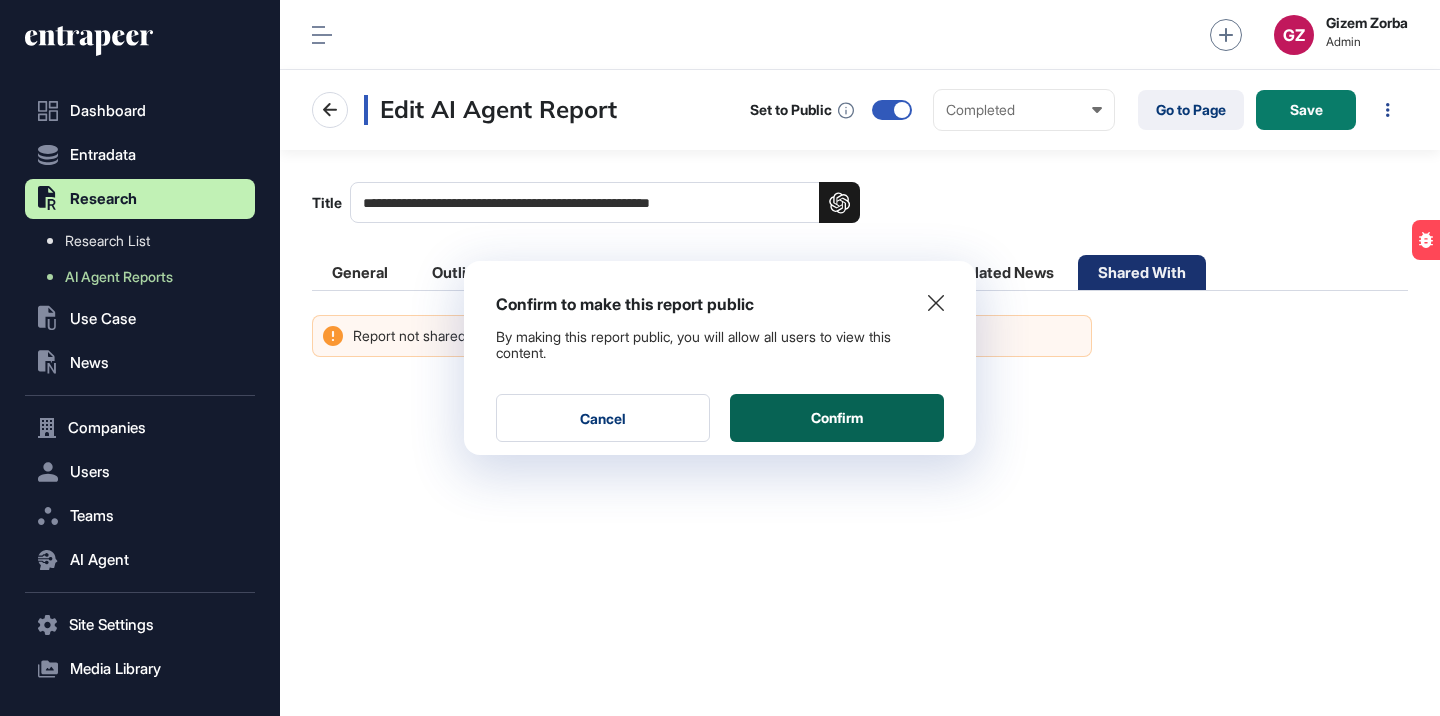 click on "Confirm" at bounding box center (837, 418) 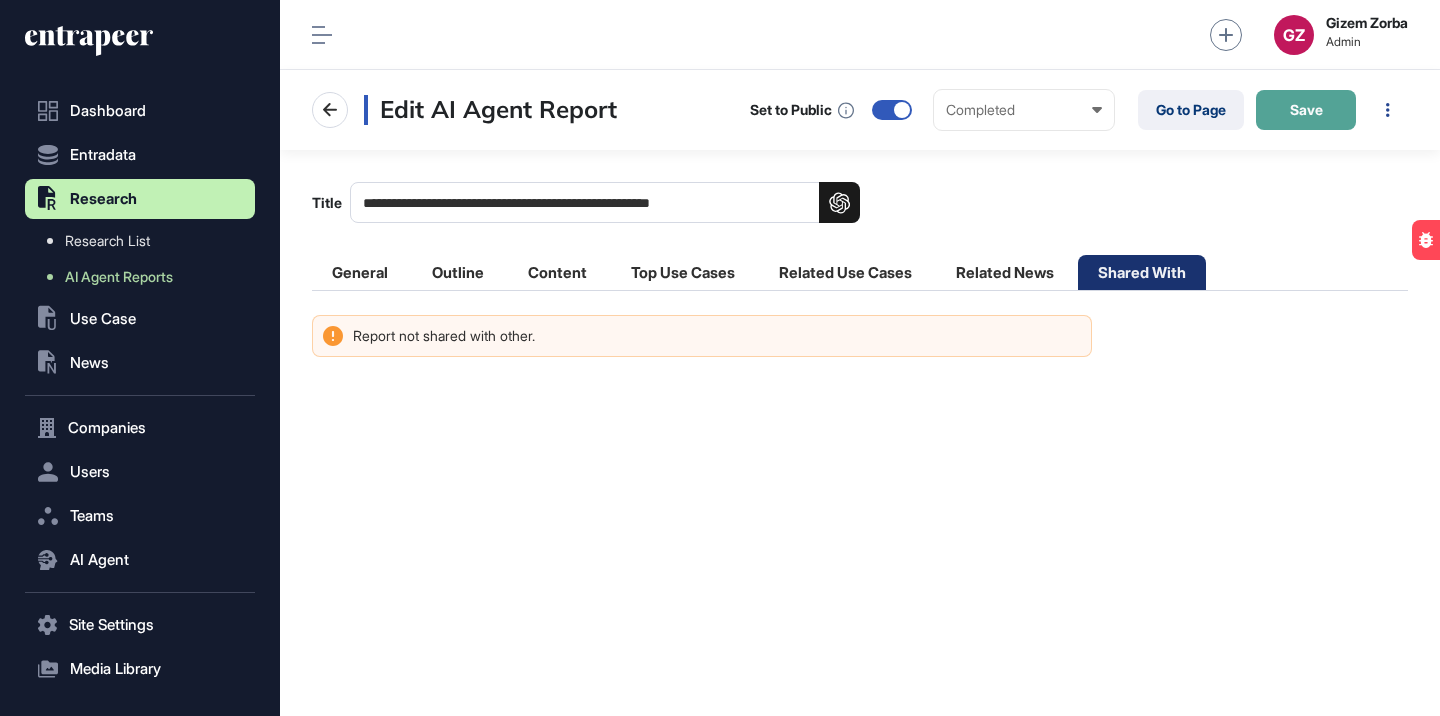 click on "Save" 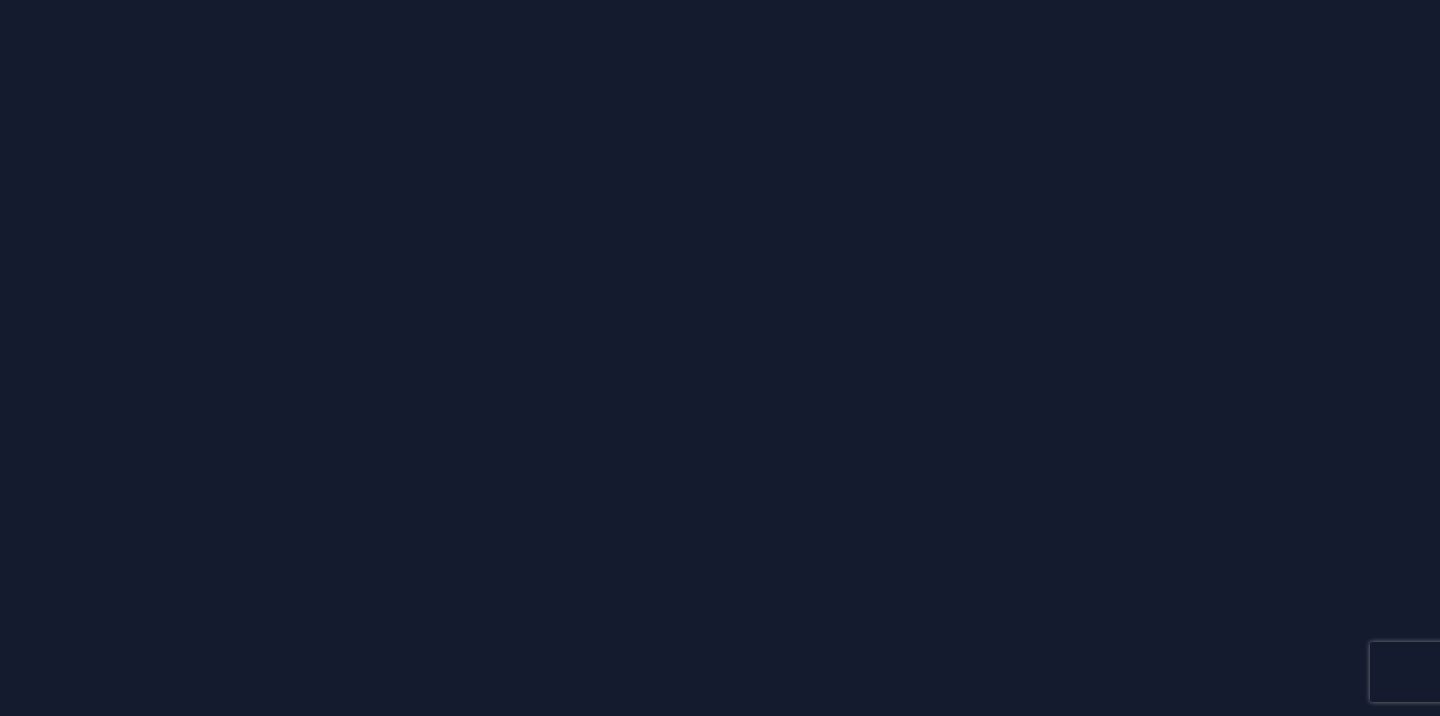 scroll, scrollTop: 0, scrollLeft: 0, axis: both 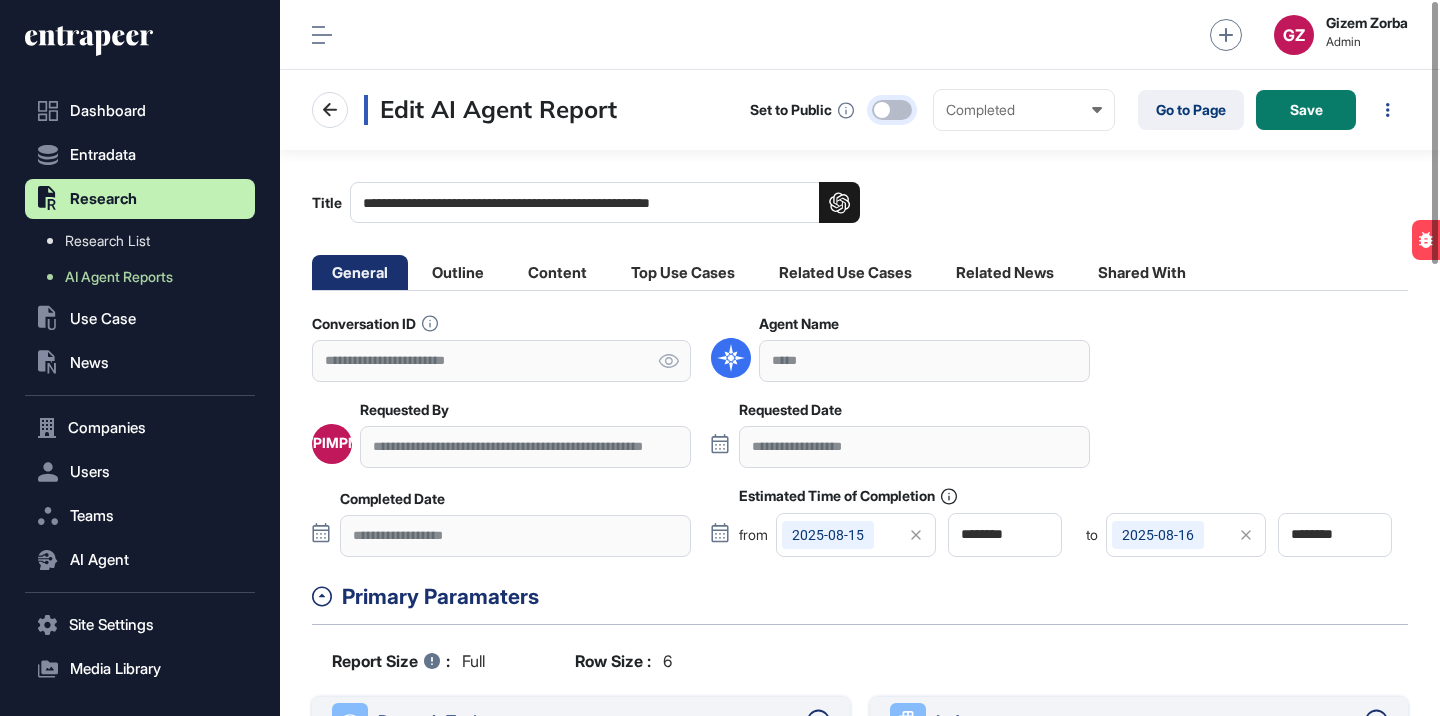 click at bounding box center (892, 110) 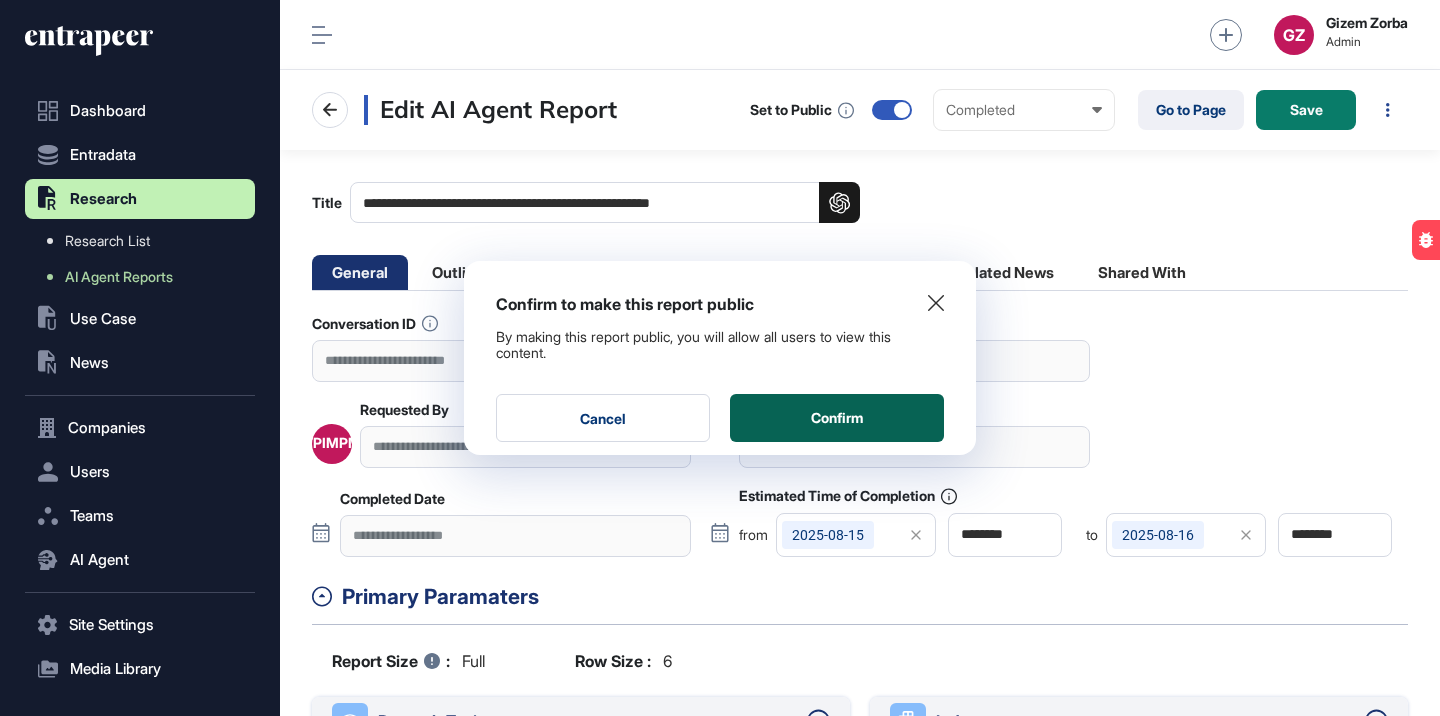 click on "Confirm" at bounding box center (837, 418) 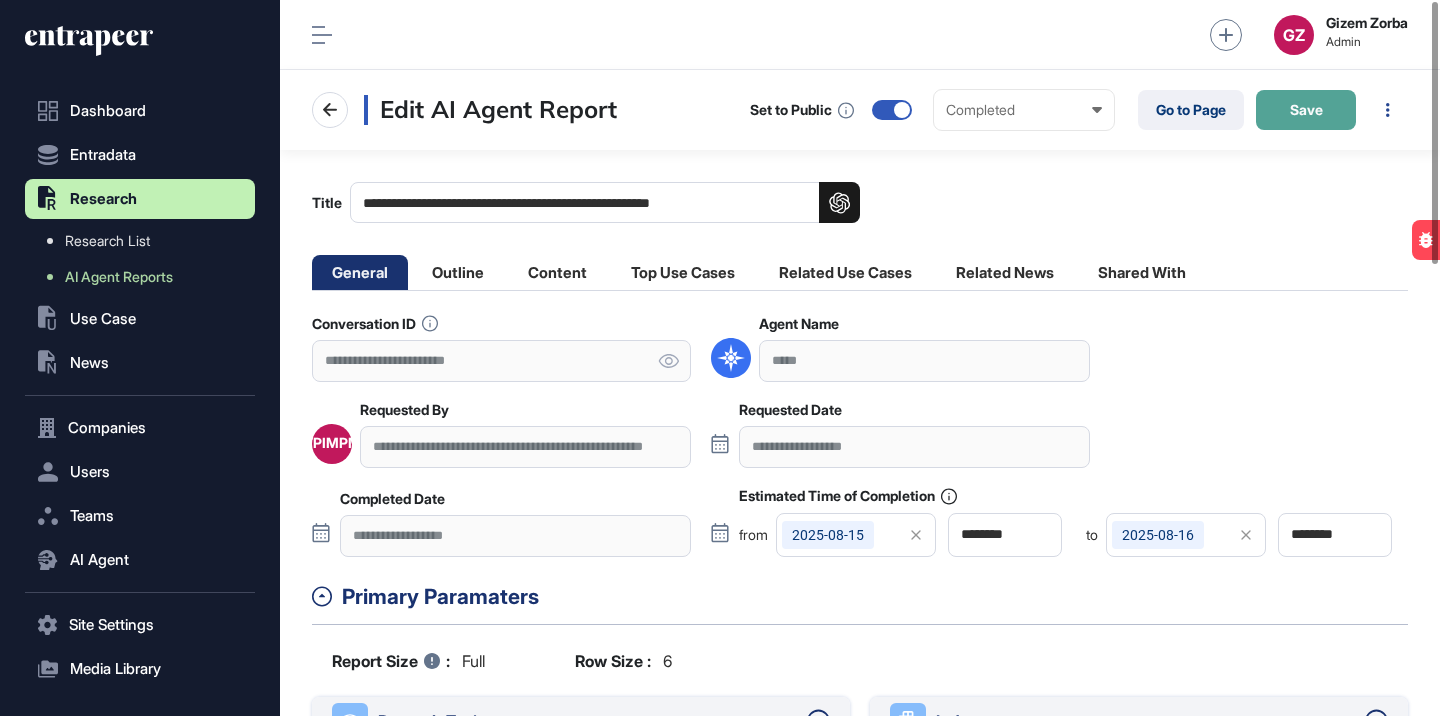 click on "Save" 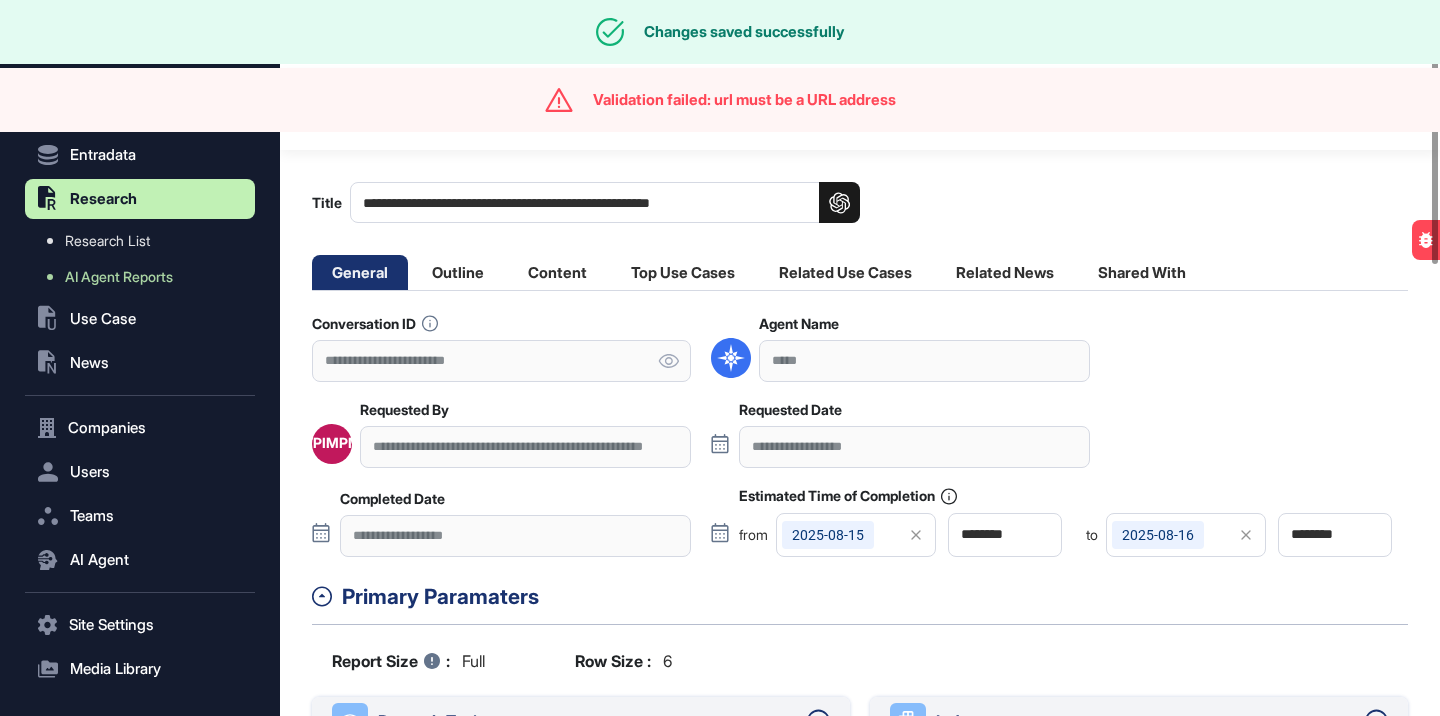 click on "**********" at bounding box center [860, 962] 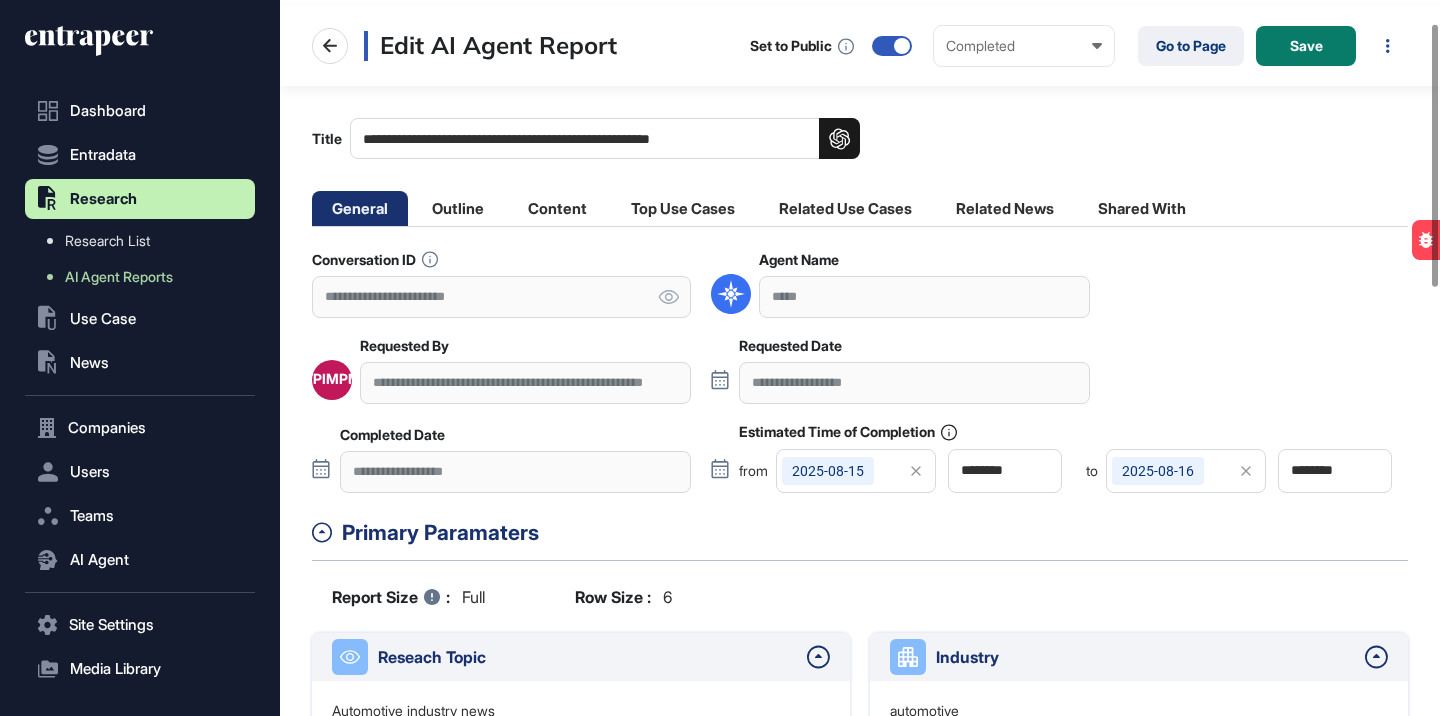 scroll, scrollTop: 62, scrollLeft: 0, axis: vertical 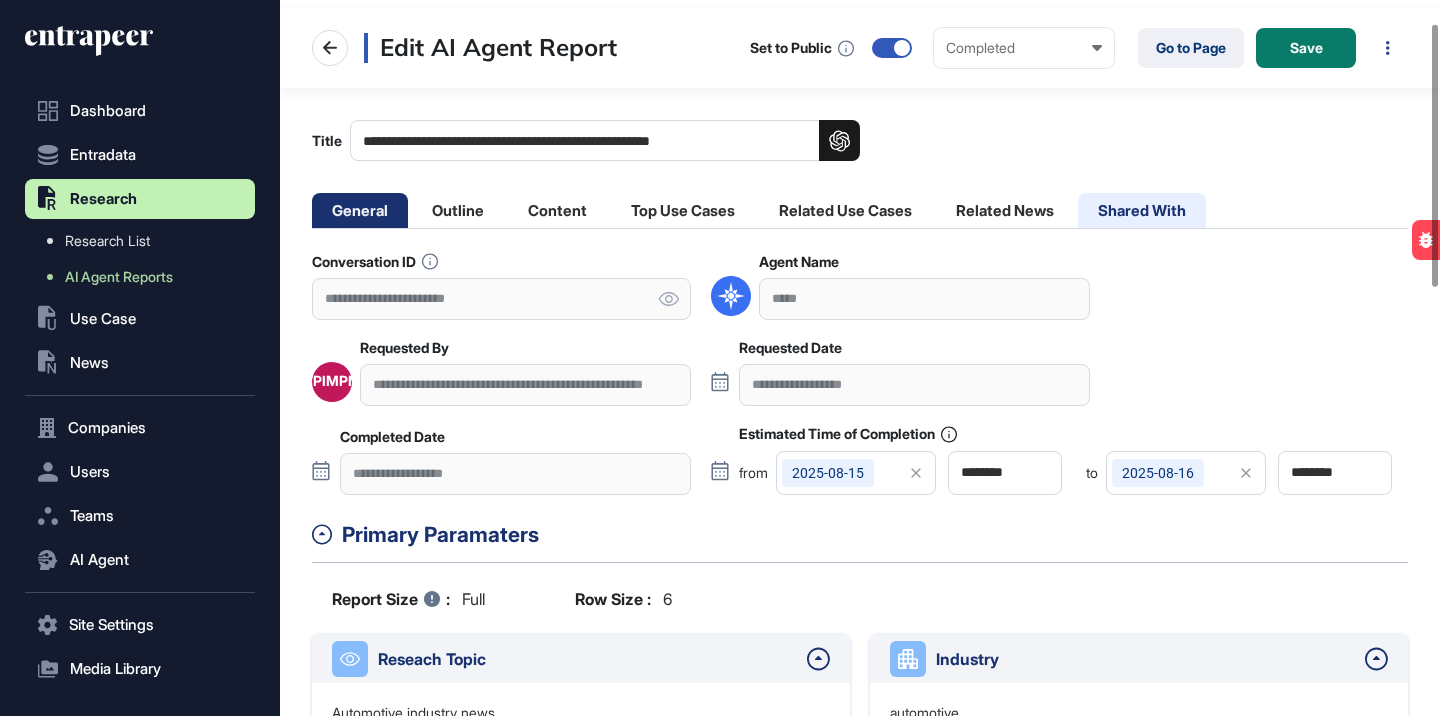 click on "Shared With" 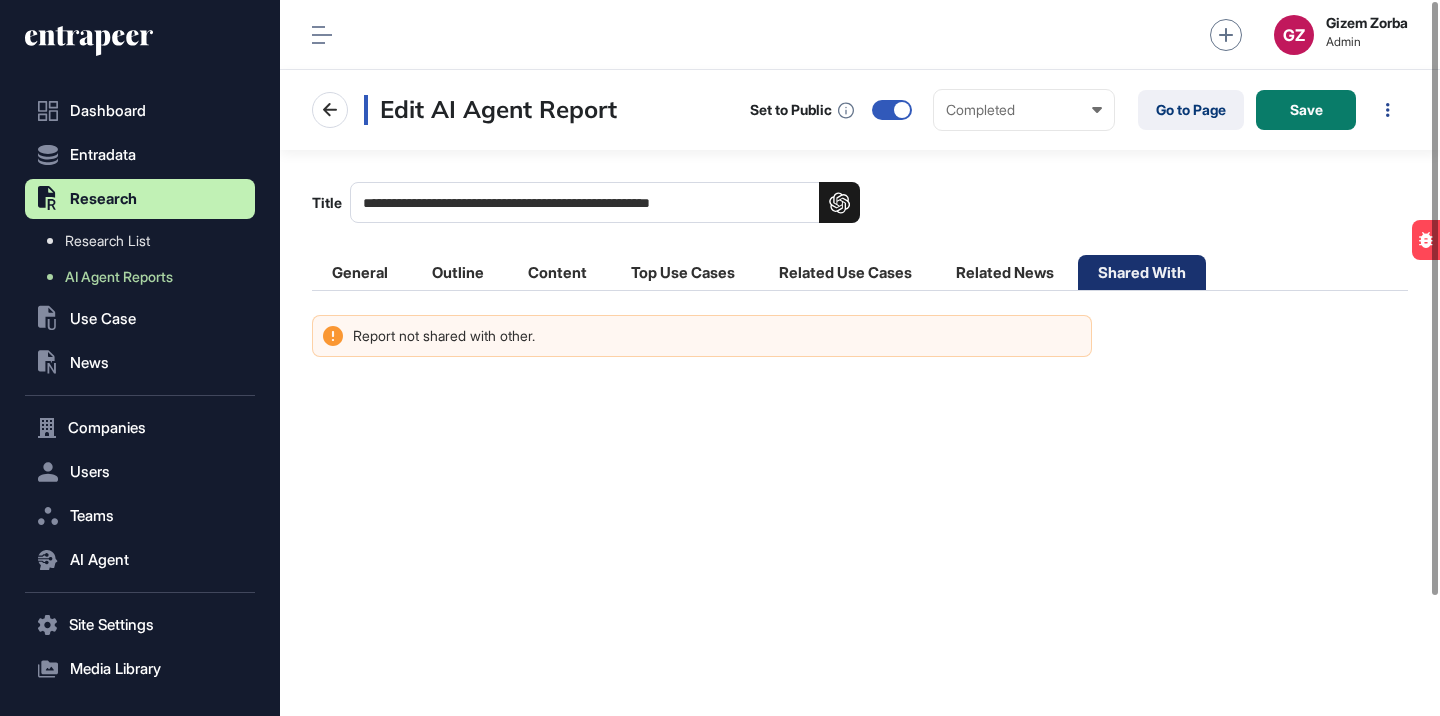 scroll, scrollTop: 0, scrollLeft: 0, axis: both 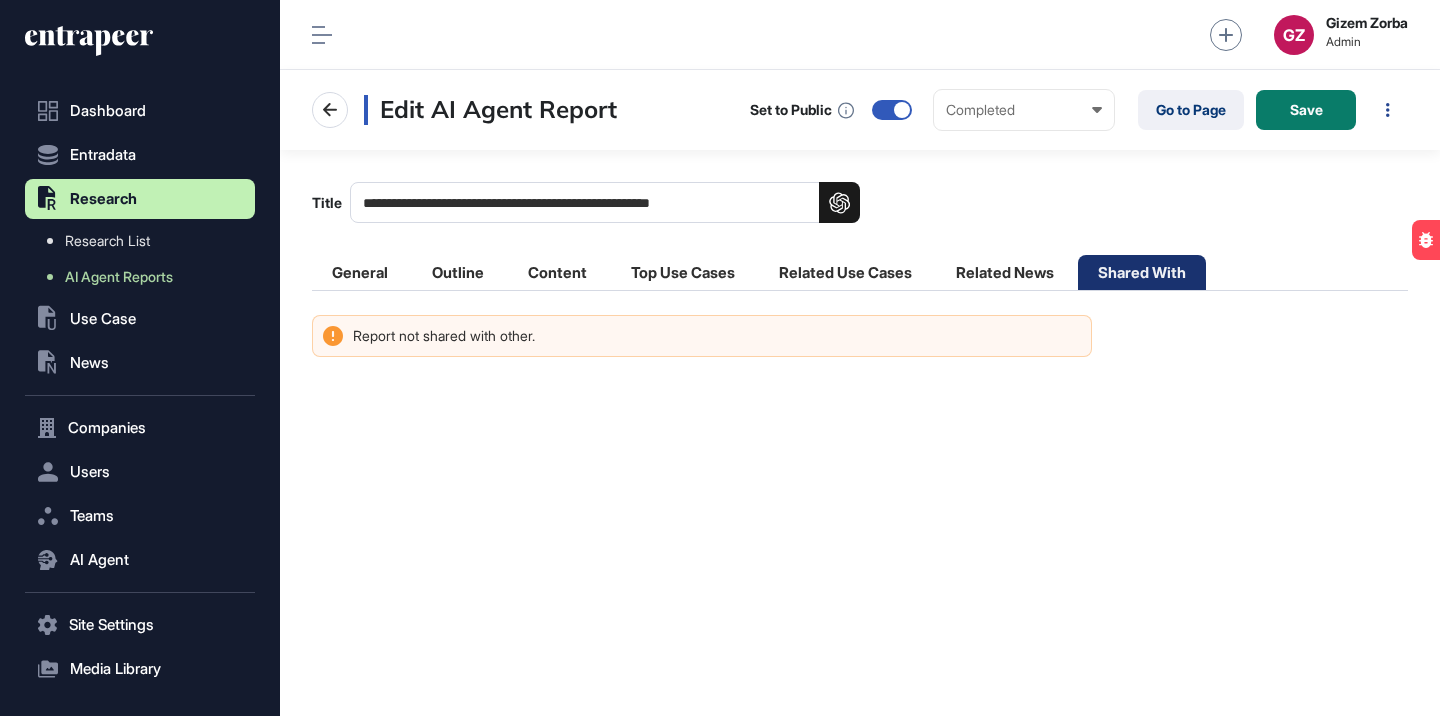 click on "**********" at bounding box center [860, 202] 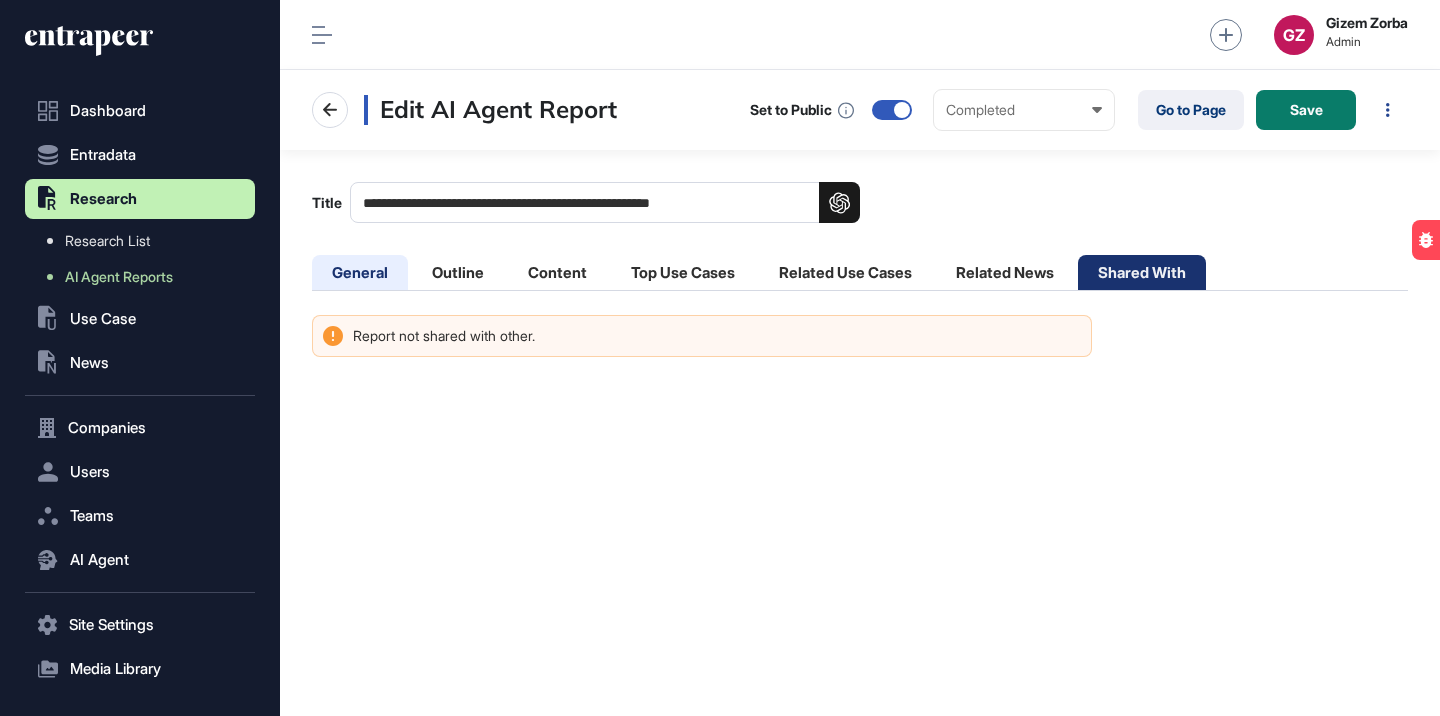 click on "General" 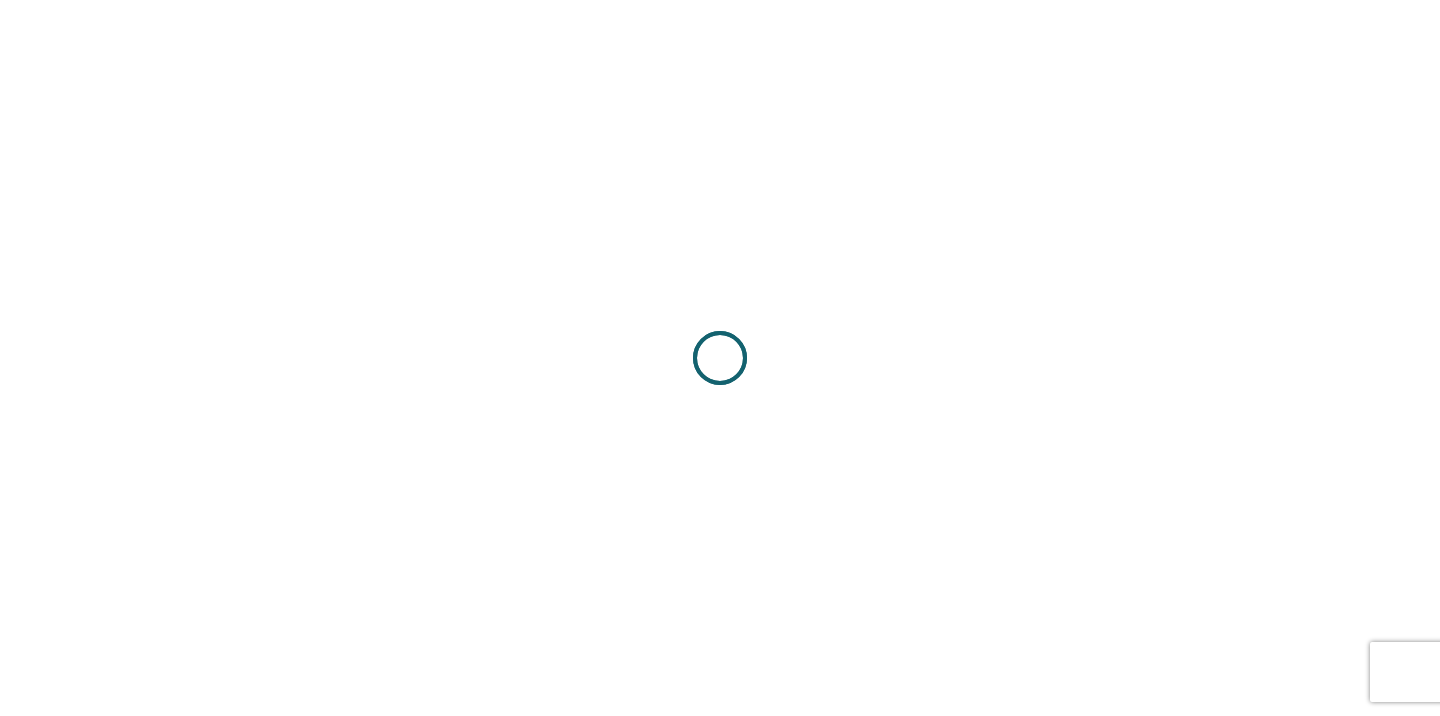 scroll, scrollTop: 0, scrollLeft: 0, axis: both 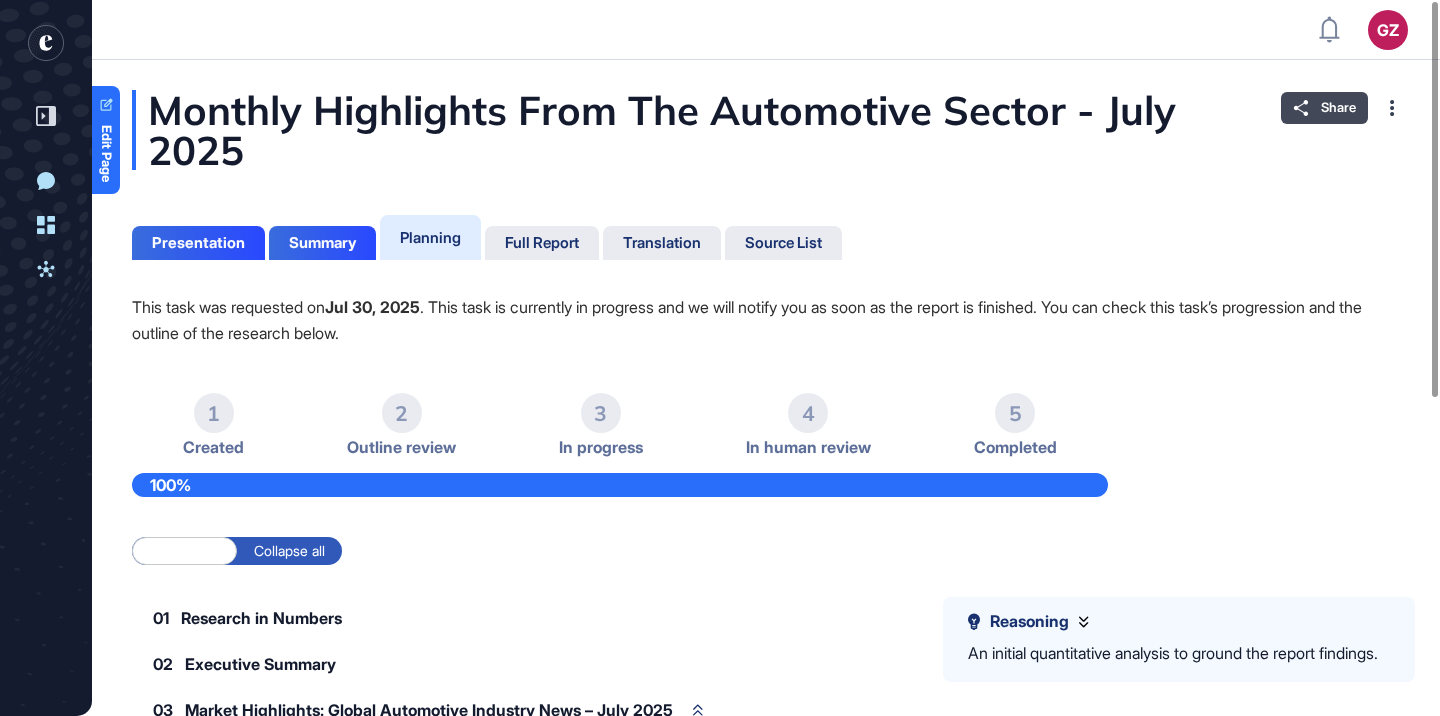 click on "Share" at bounding box center (1338, 108) 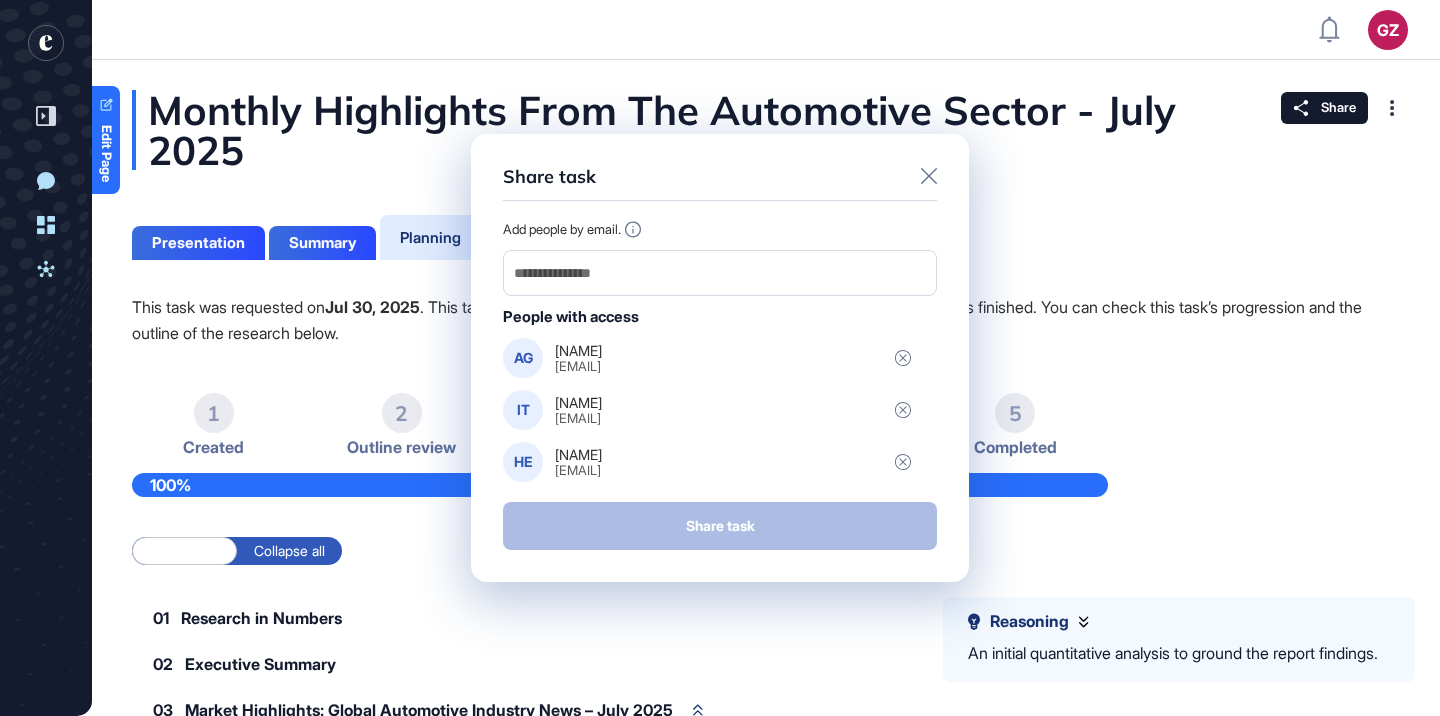 scroll, scrollTop: 0, scrollLeft: 0, axis: both 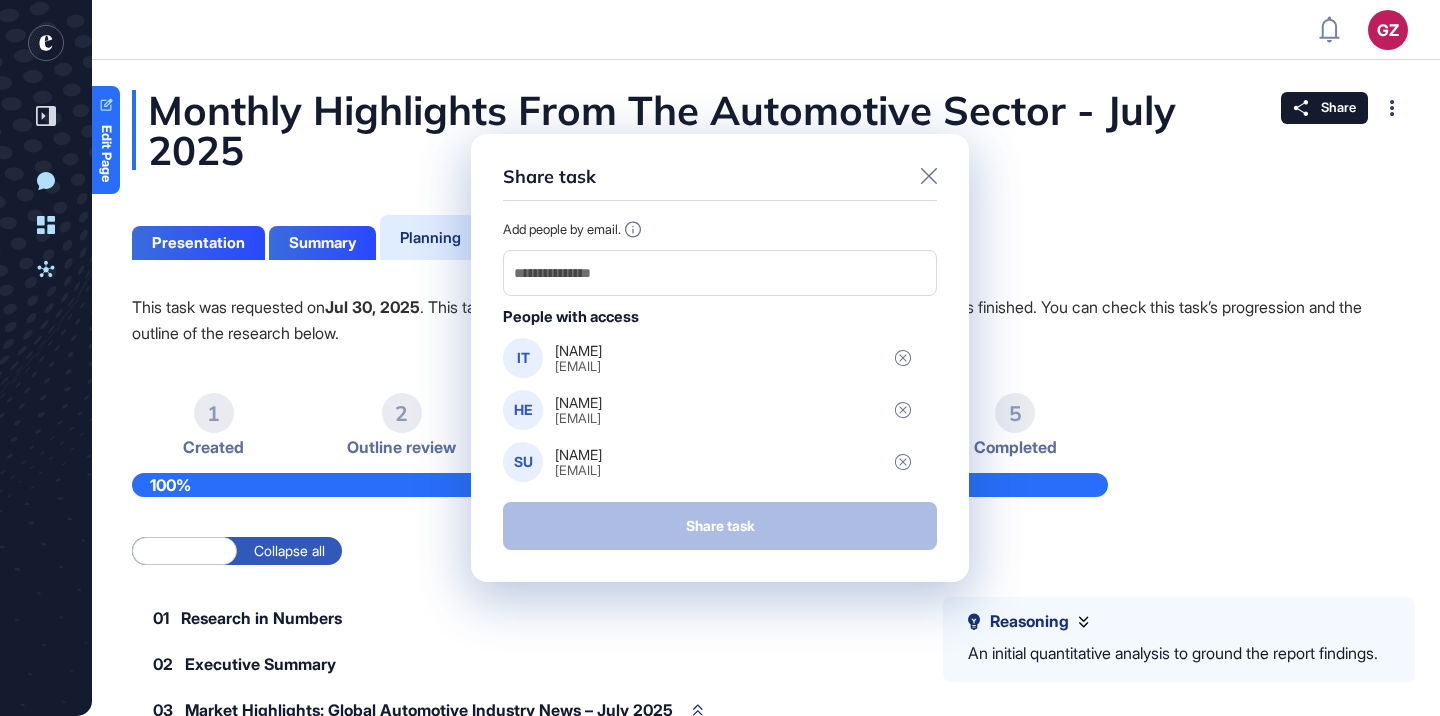 click on "Share task Add people by email. People with access AG Ahu [EMAIL] IT Ilayda [EMAIL] HE [NAME] [EMAIL] SU [NAME] [EMAIL] Share task" at bounding box center (720, 358) 